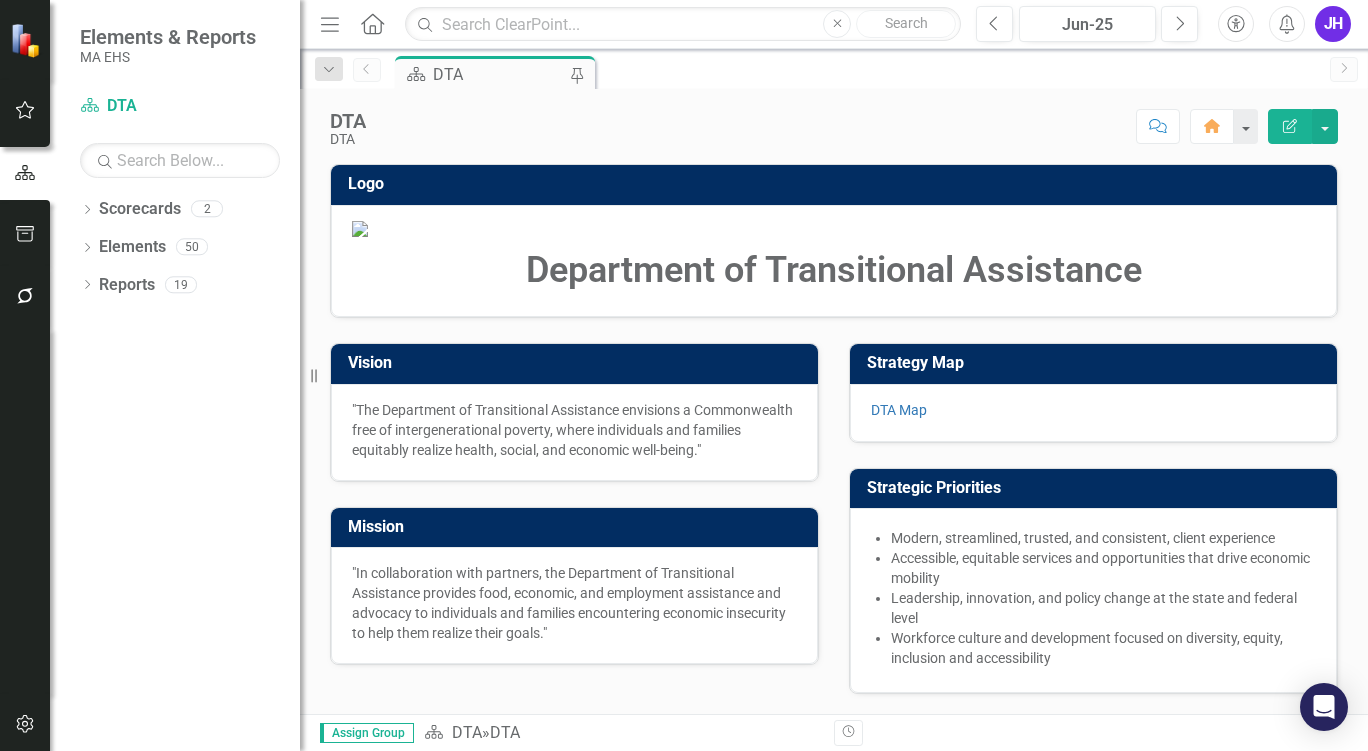 scroll, scrollTop: 0, scrollLeft: 0, axis: both 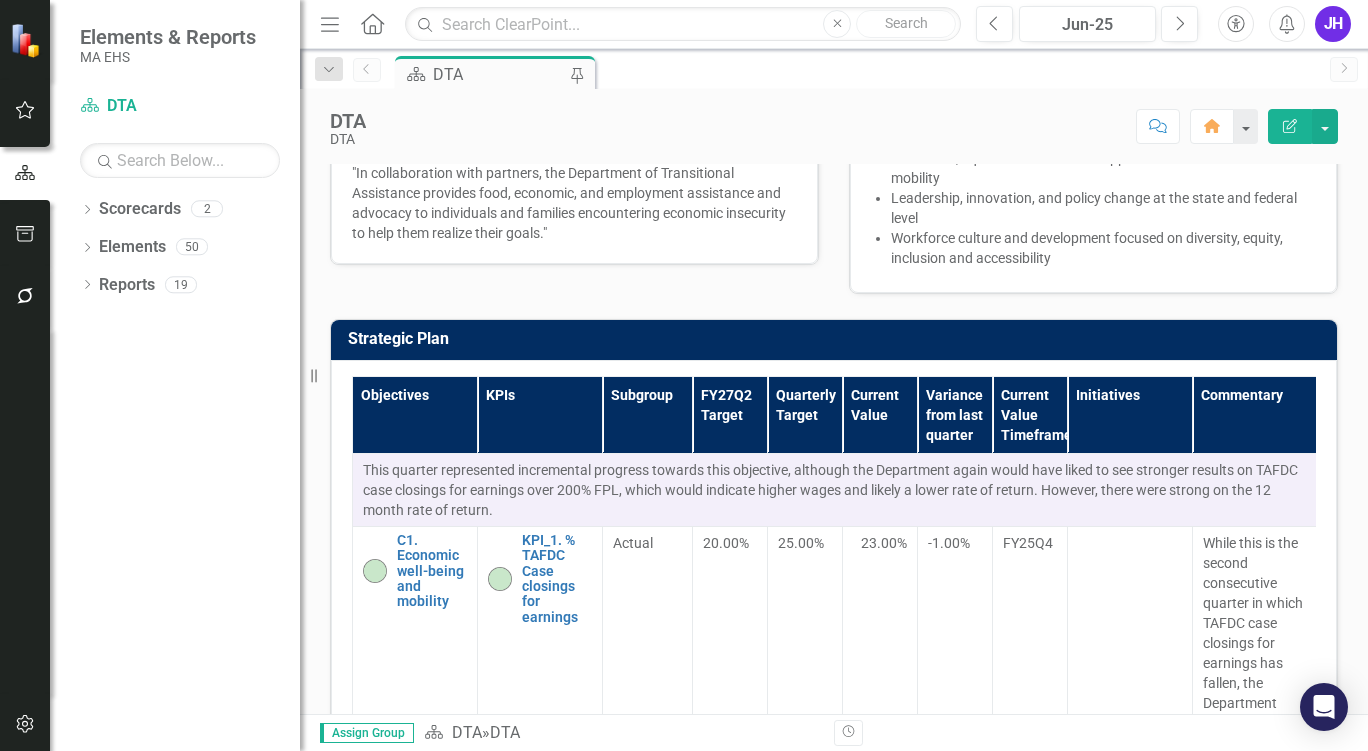 click on "Dropdown" 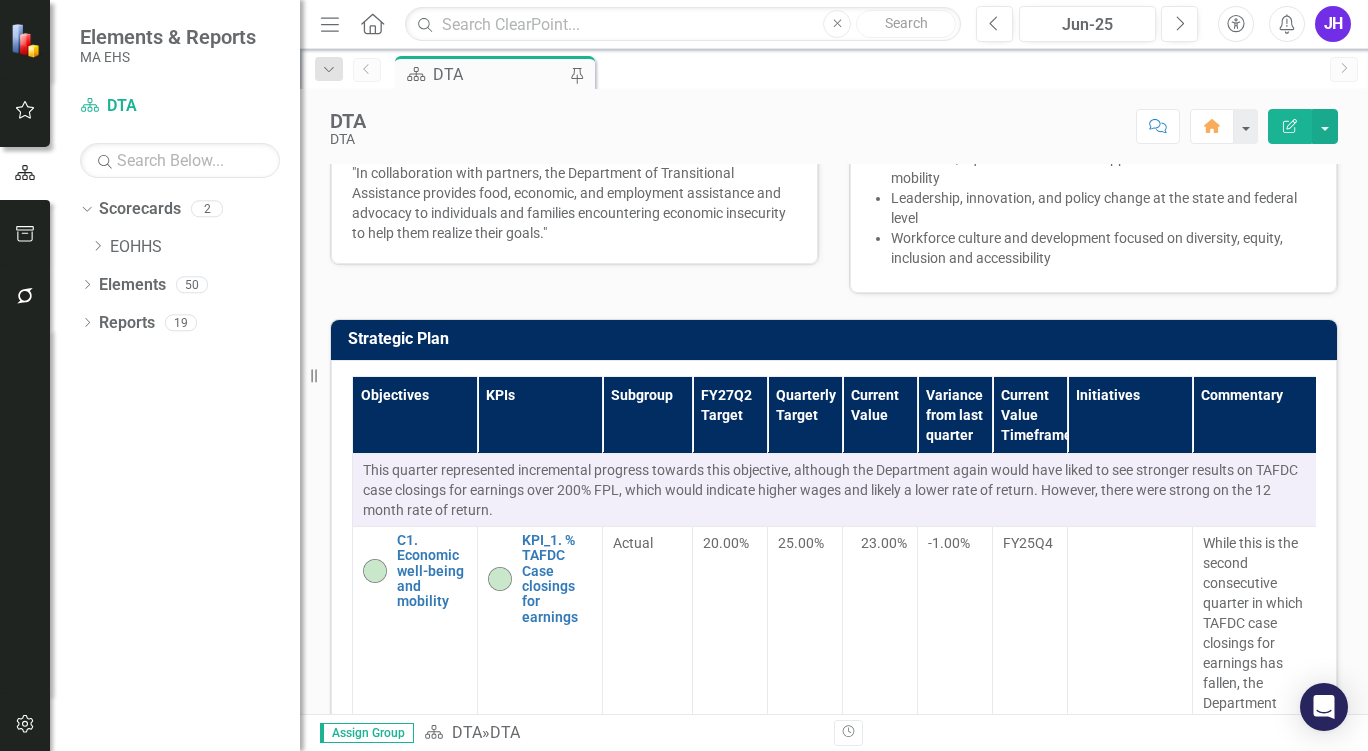 click on "Dropdown" at bounding box center (100, 247) 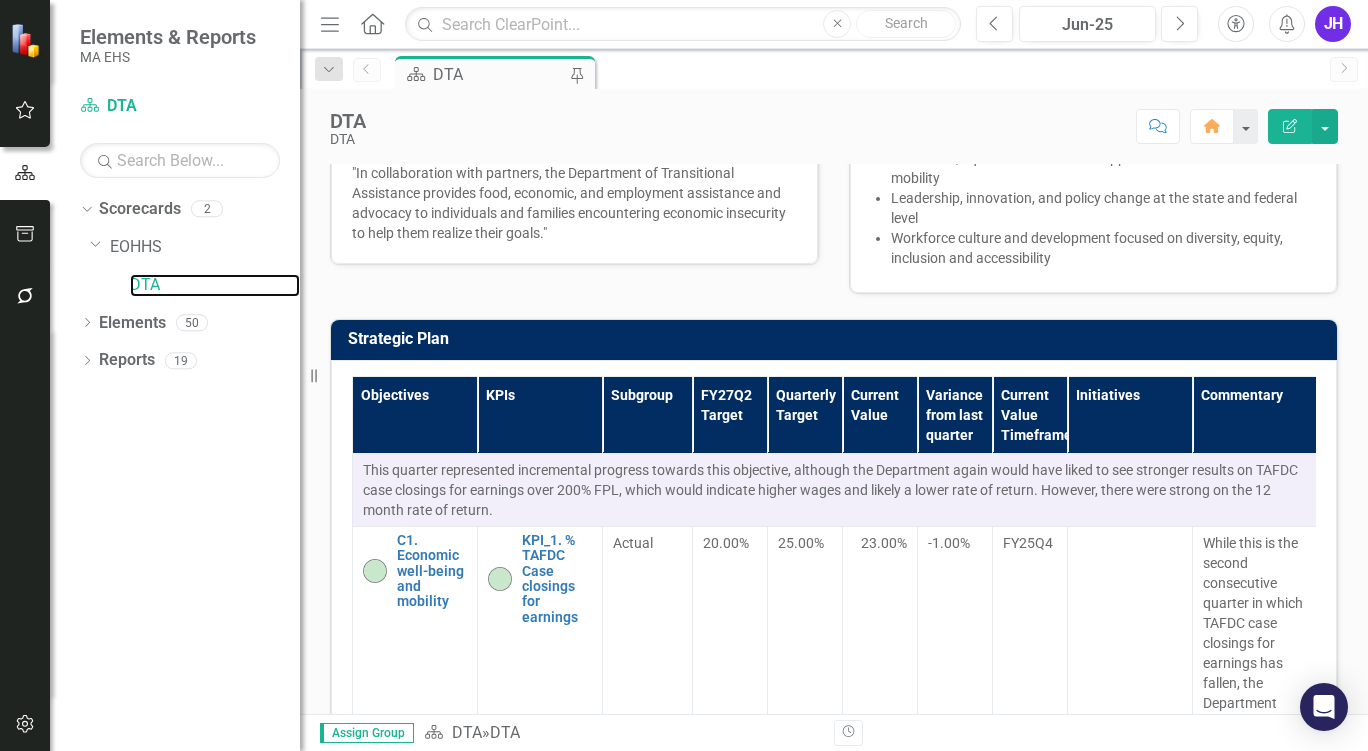 click on "DTA" at bounding box center (215, 285) 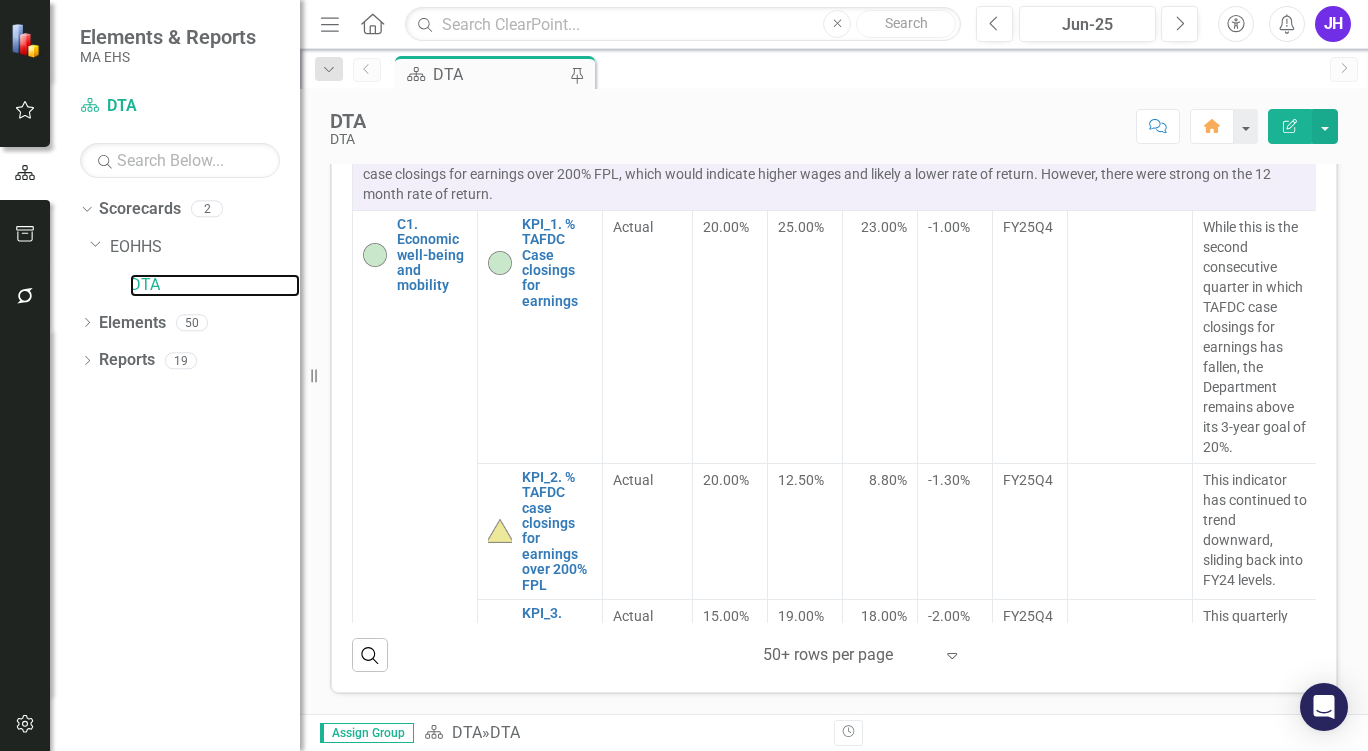 scroll, scrollTop: 900, scrollLeft: 0, axis: vertical 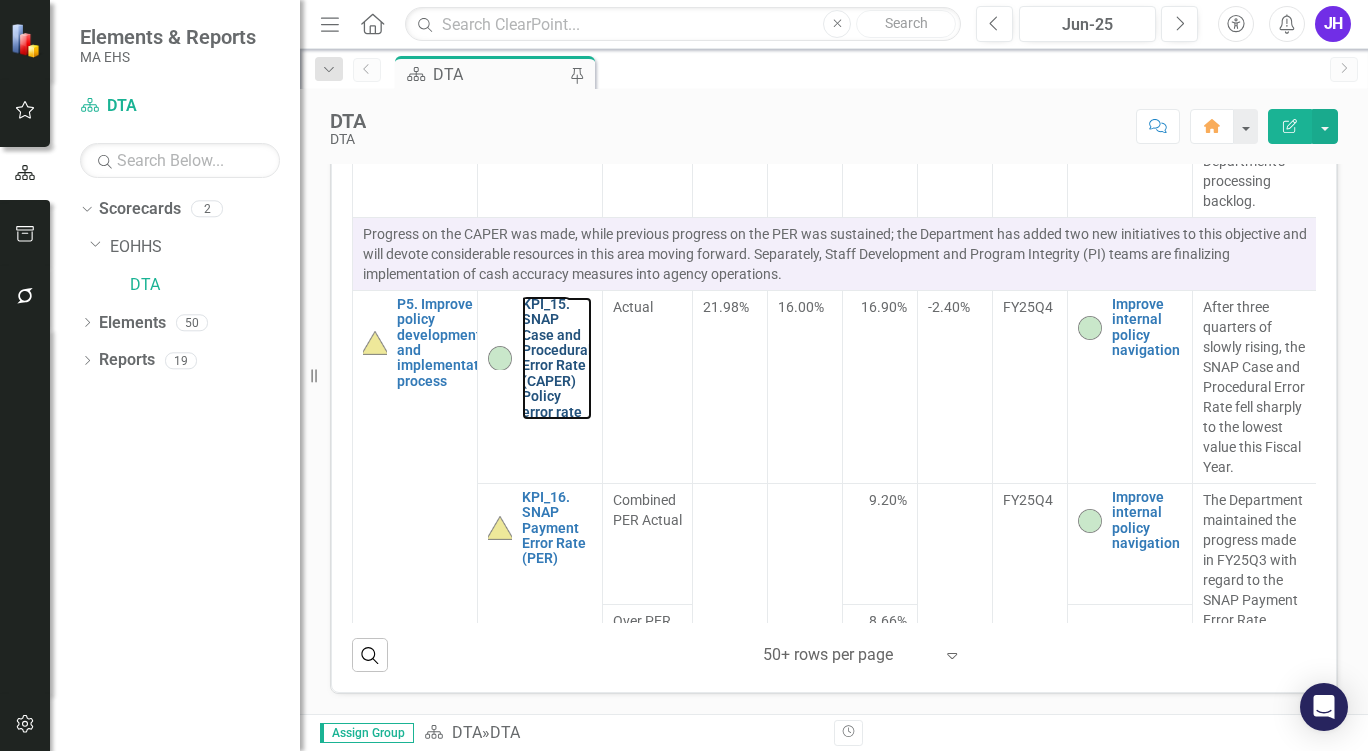 click on "KPI_15. SNAP Case and Procedural Error Rate (CAPER) Policy error rate" at bounding box center (557, 358) 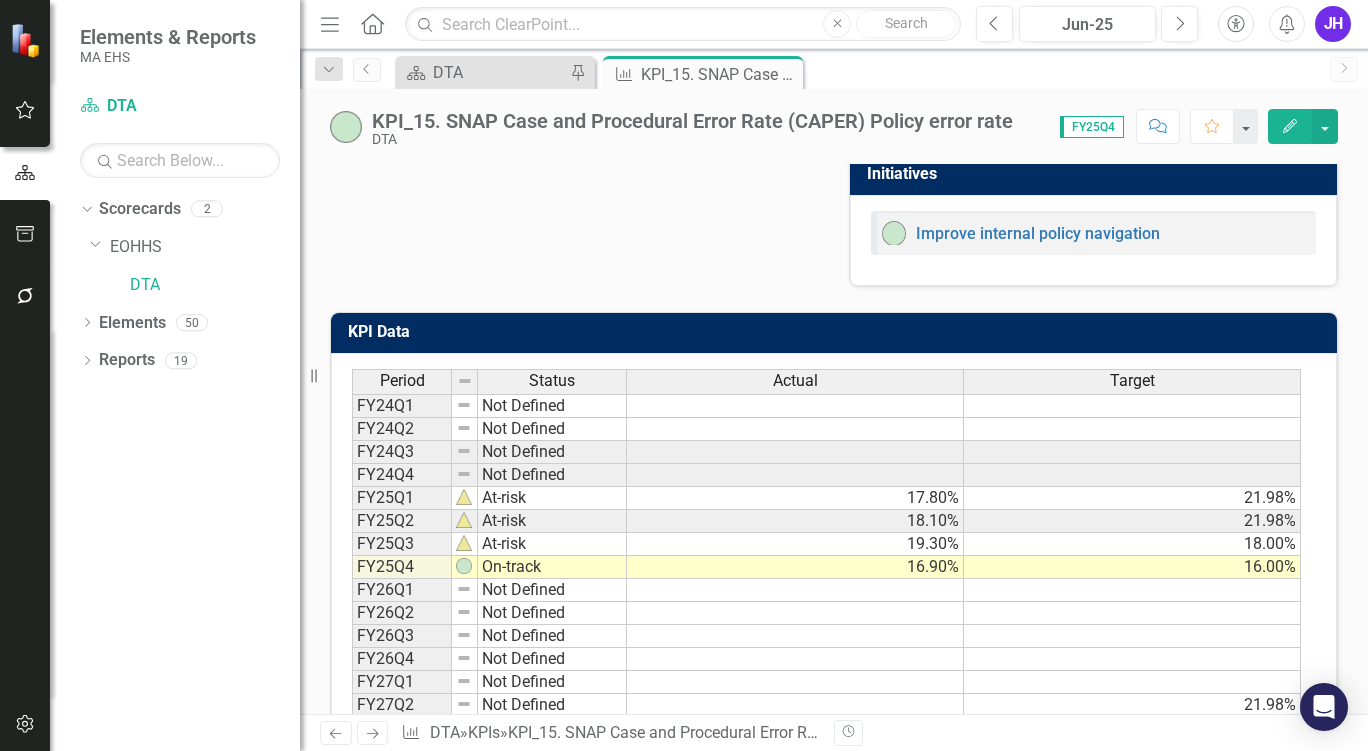 scroll, scrollTop: 600, scrollLeft: 0, axis: vertical 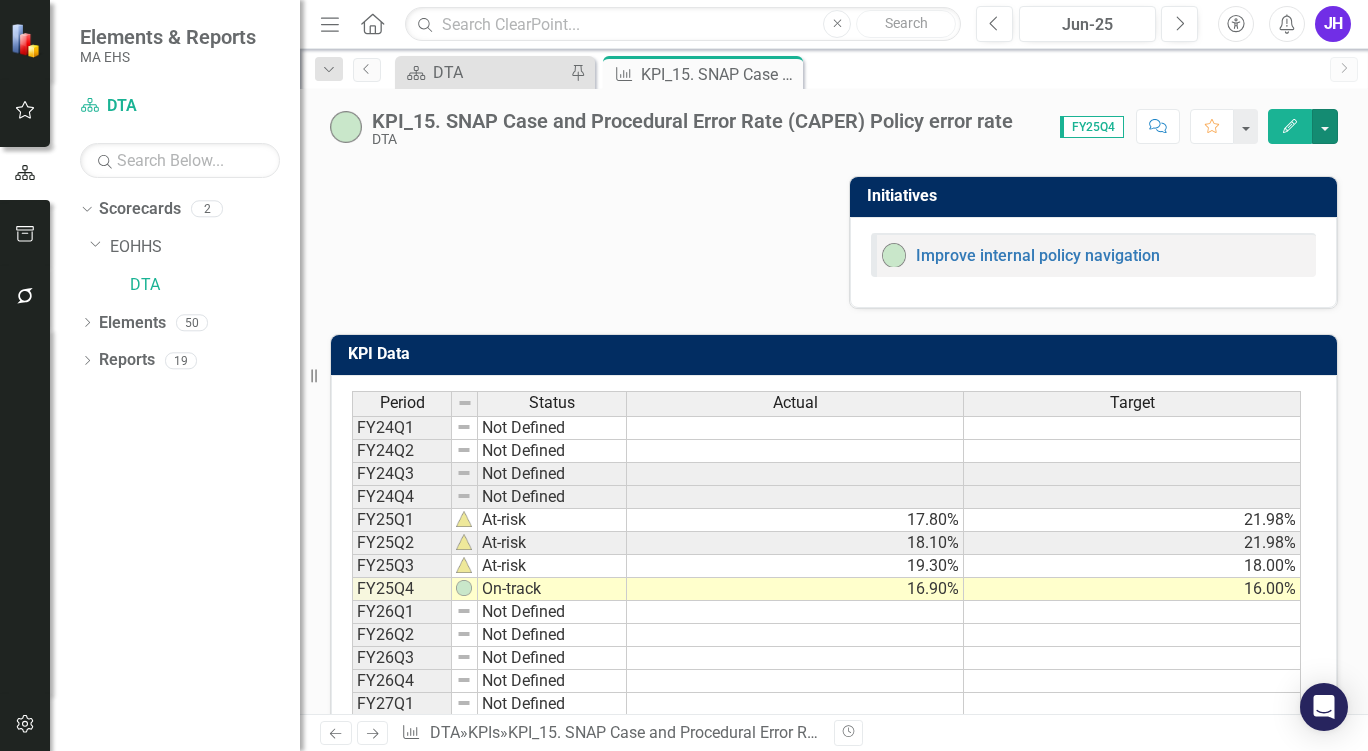 click at bounding box center [1325, 126] 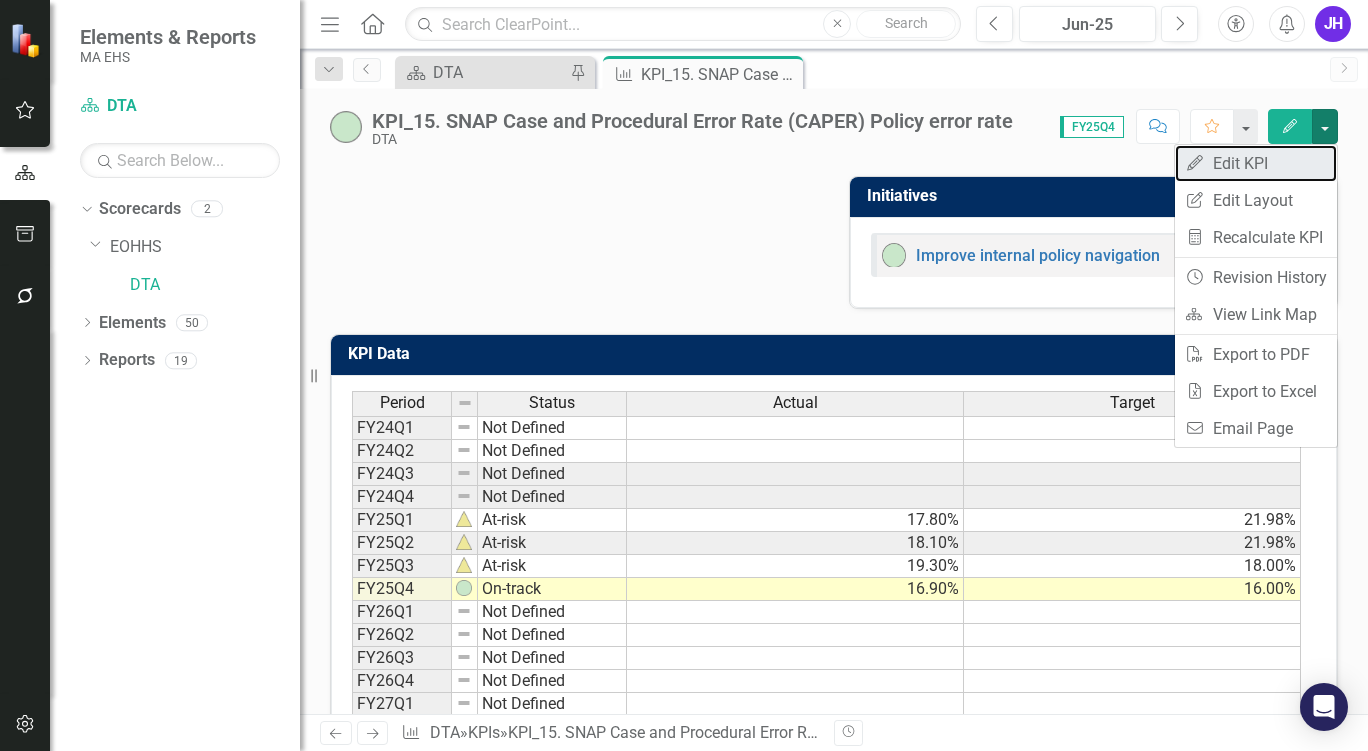 click on "Edit Edit KPI" at bounding box center [1256, 163] 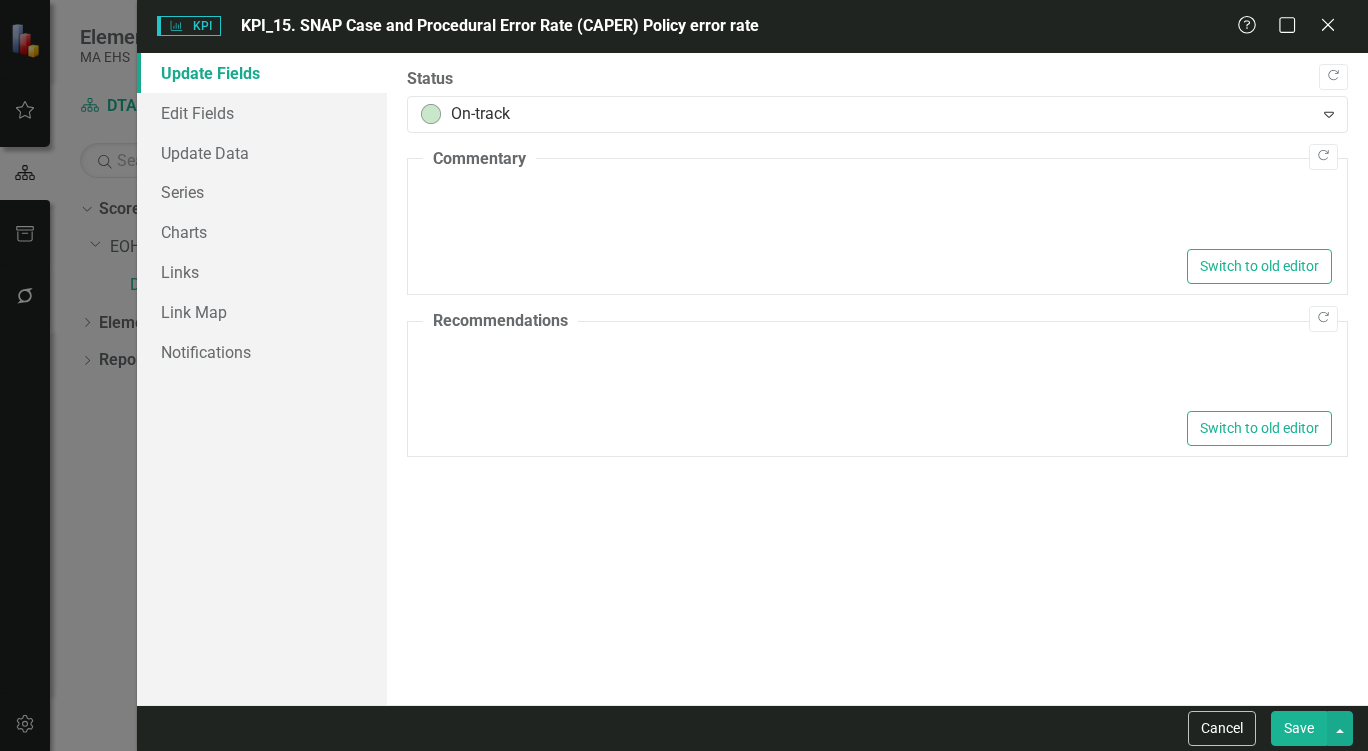 type on "<p>After three quarters of slowly rising, the SNAP Case and Procedural Error Rate fell sharply to the lowest value this Fiscal Year.</p>" 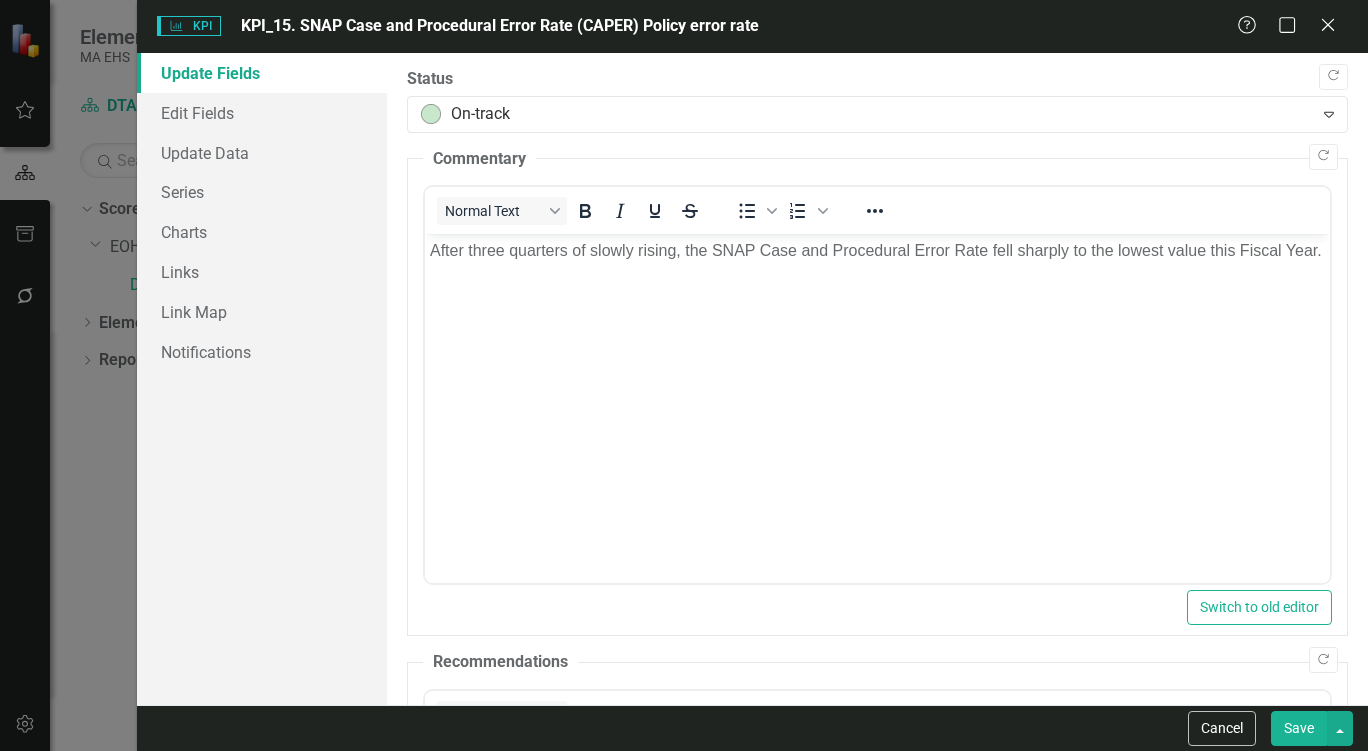 scroll, scrollTop: 0, scrollLeft: 0, axis: both 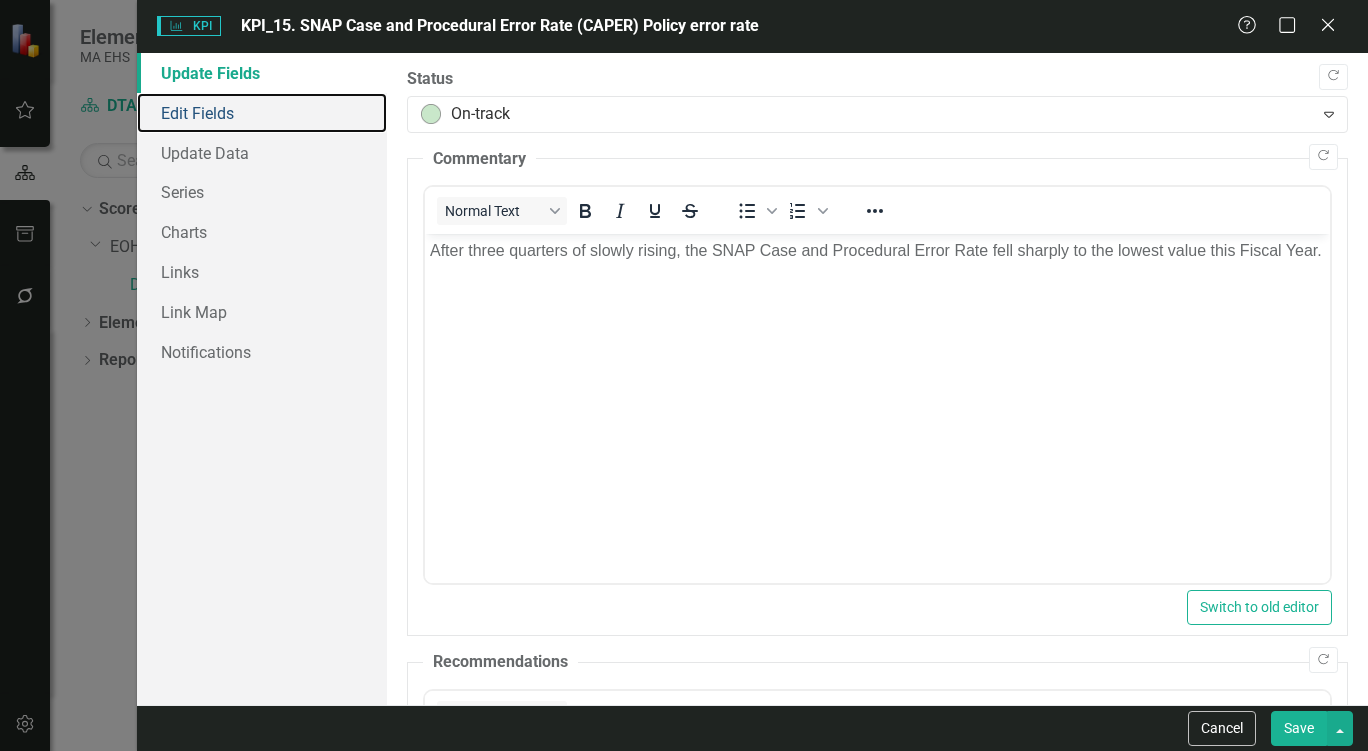 click on "Edit Fields" at bounding box center (262, 113) 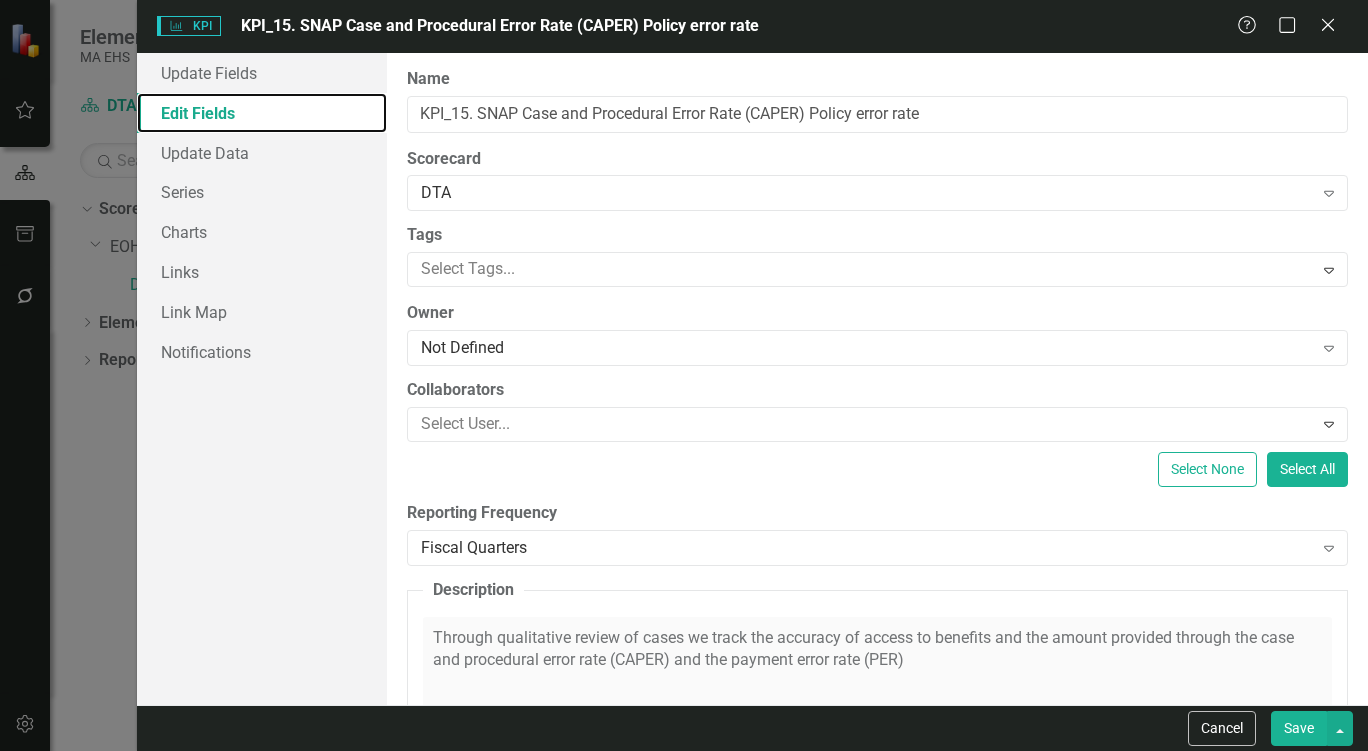 click on "Edit Fields" at bounding box center (262, 113) 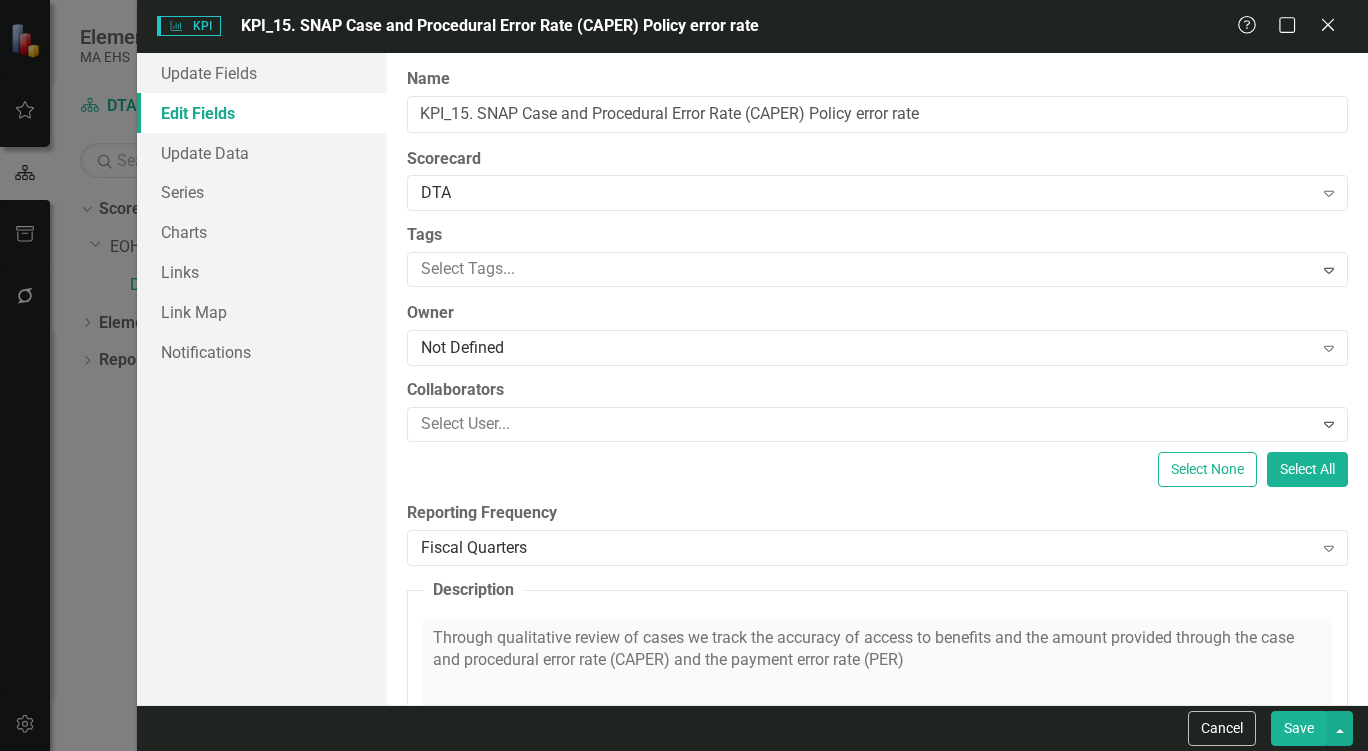 click on "Fiscal Quarters" at bounding box center [867, 547] 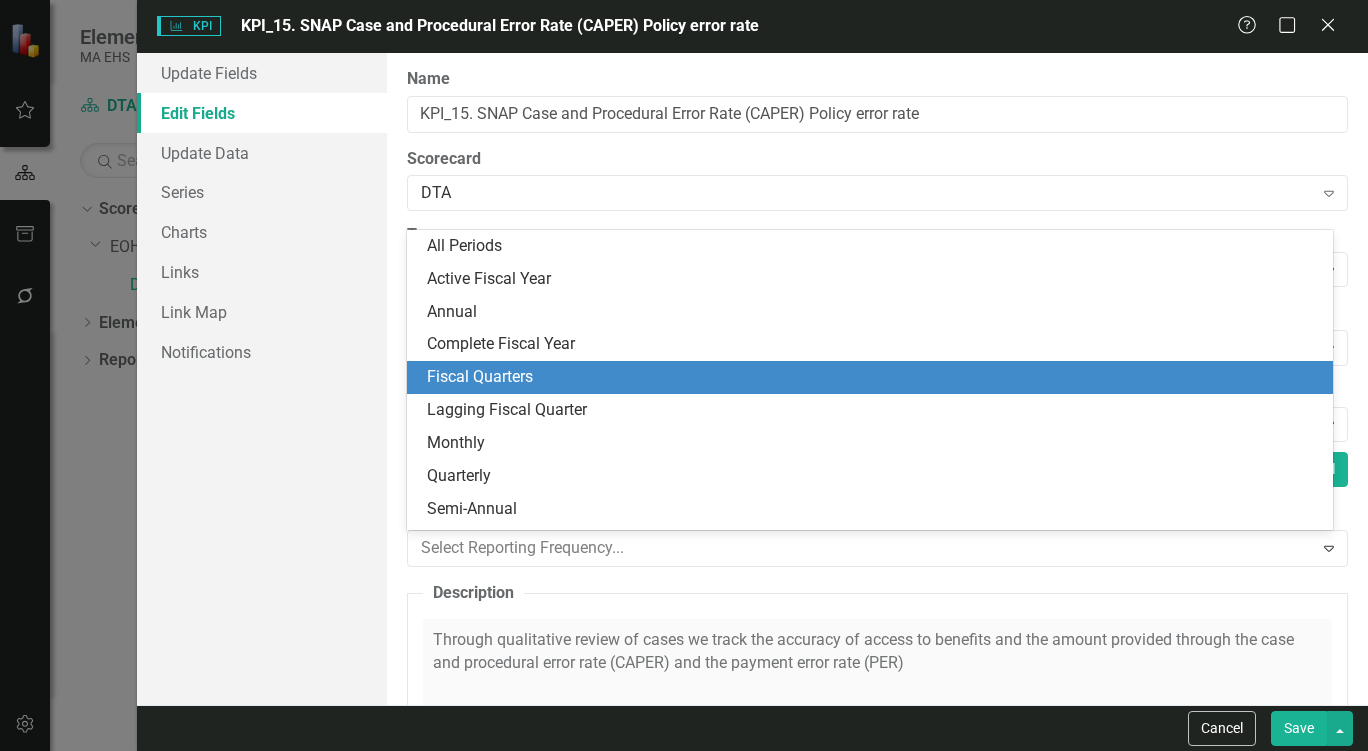 scroll, scrollTop: 28, scrollLeft: 0, axis: vertical 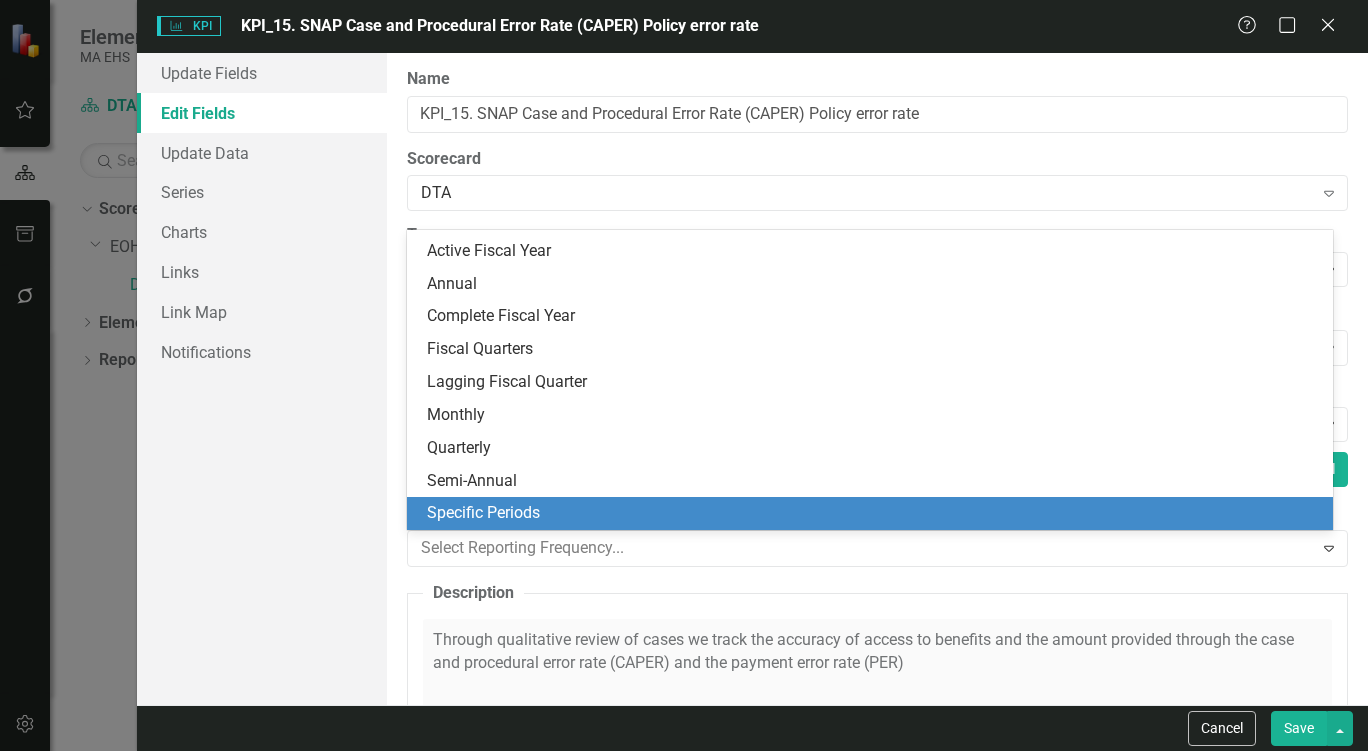 click on "Specific Periods" at bounding box center (874, 513) 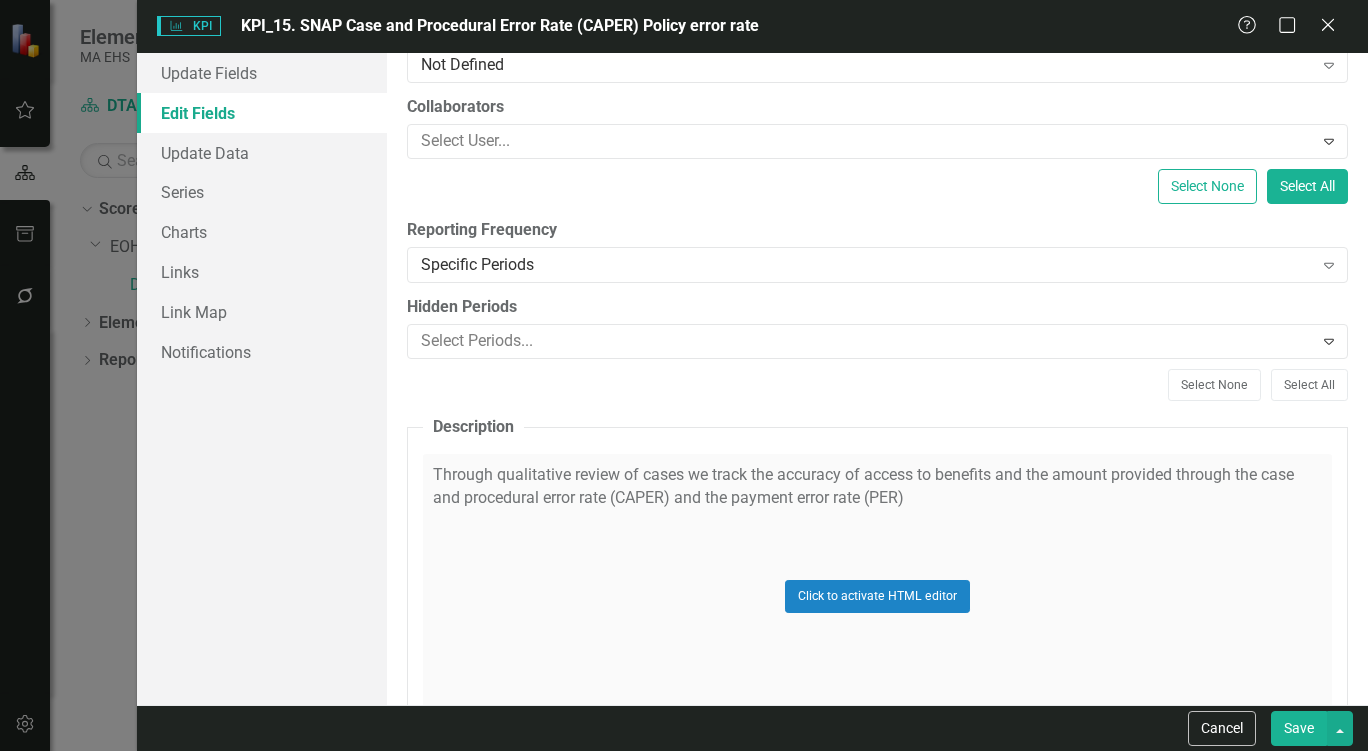 scroll, scrollTop: 300, scrollLeft: 0, axis: vertical 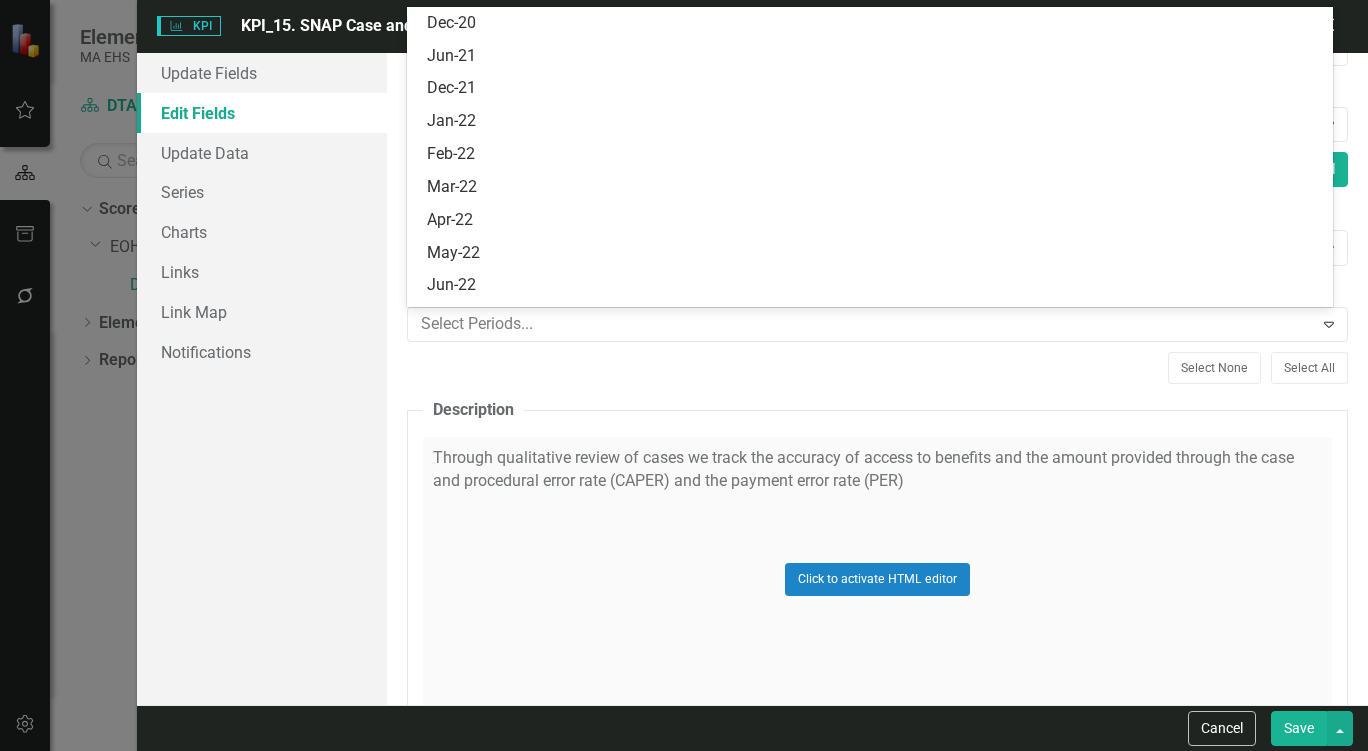 click at bounding box center [863, 324] 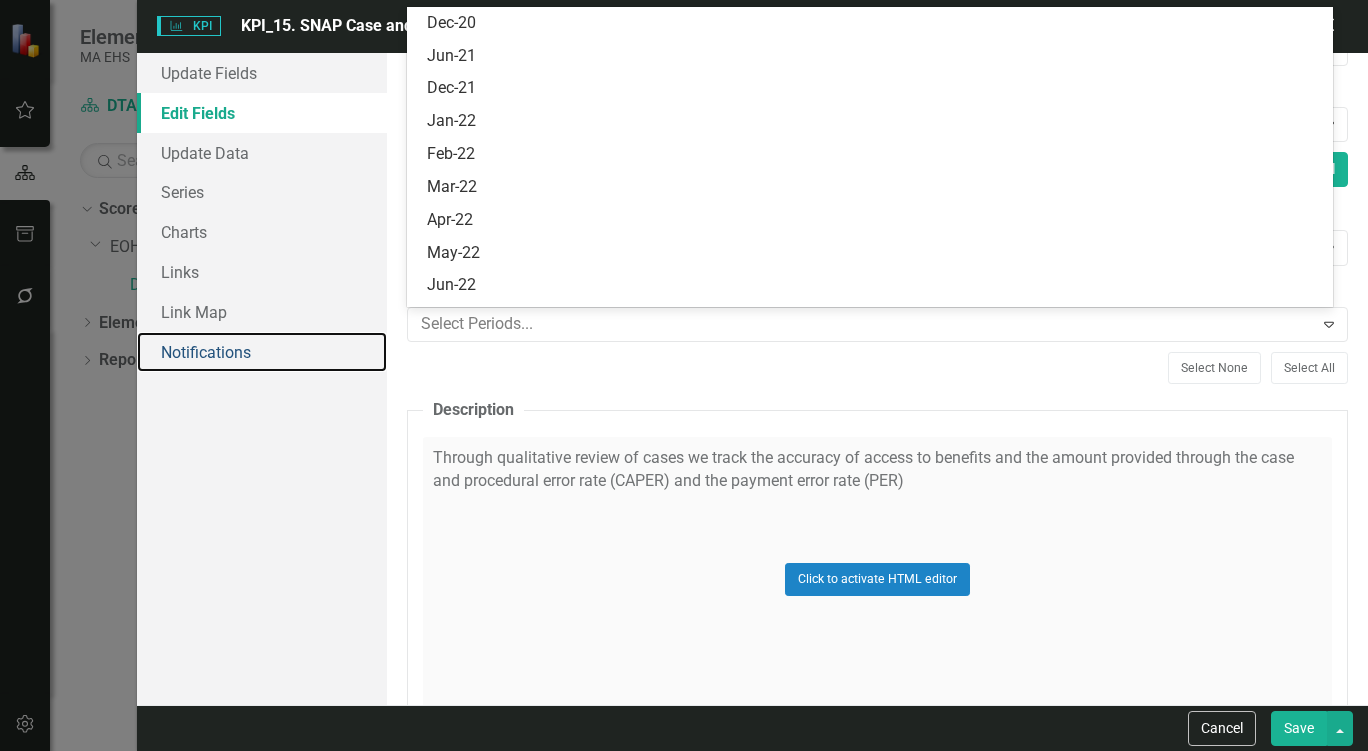 click on "Notifications" at bounding box center [262, 352] 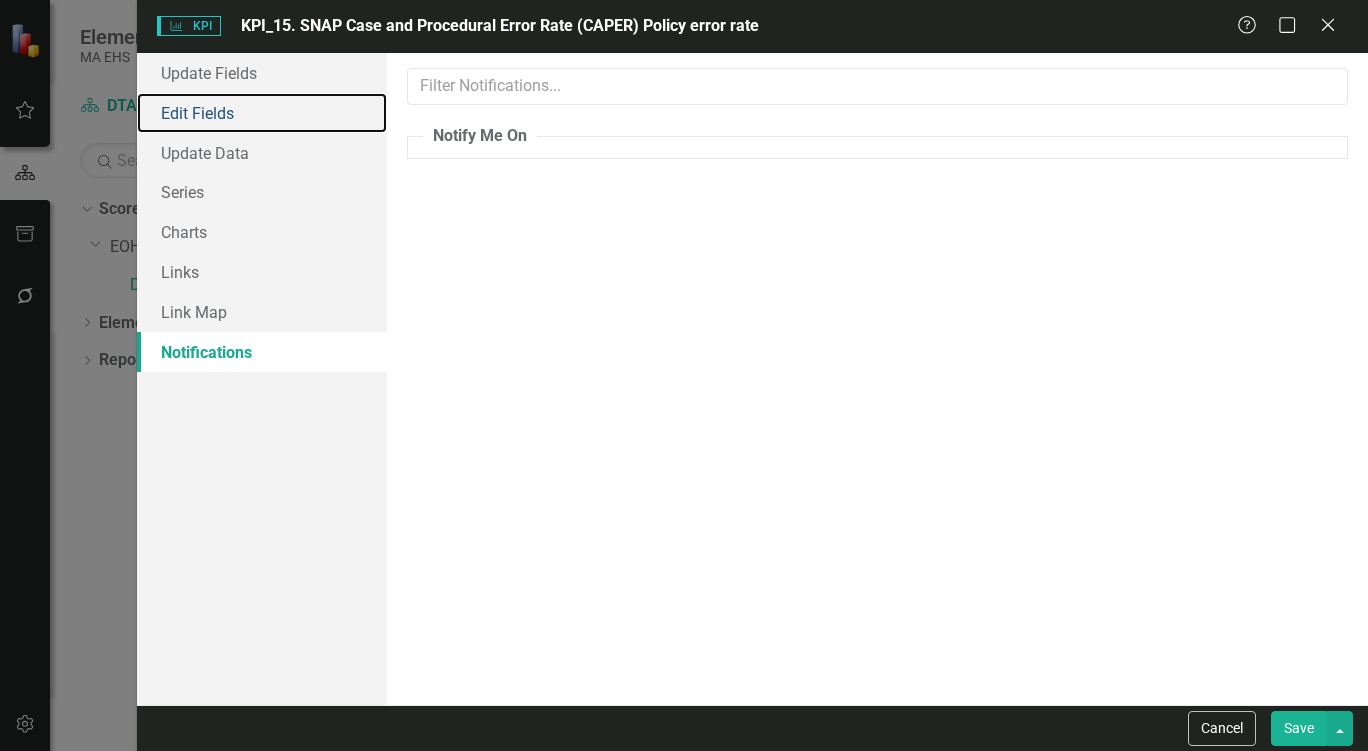 click on "Edit Fields" at bounding box center (262, 113) 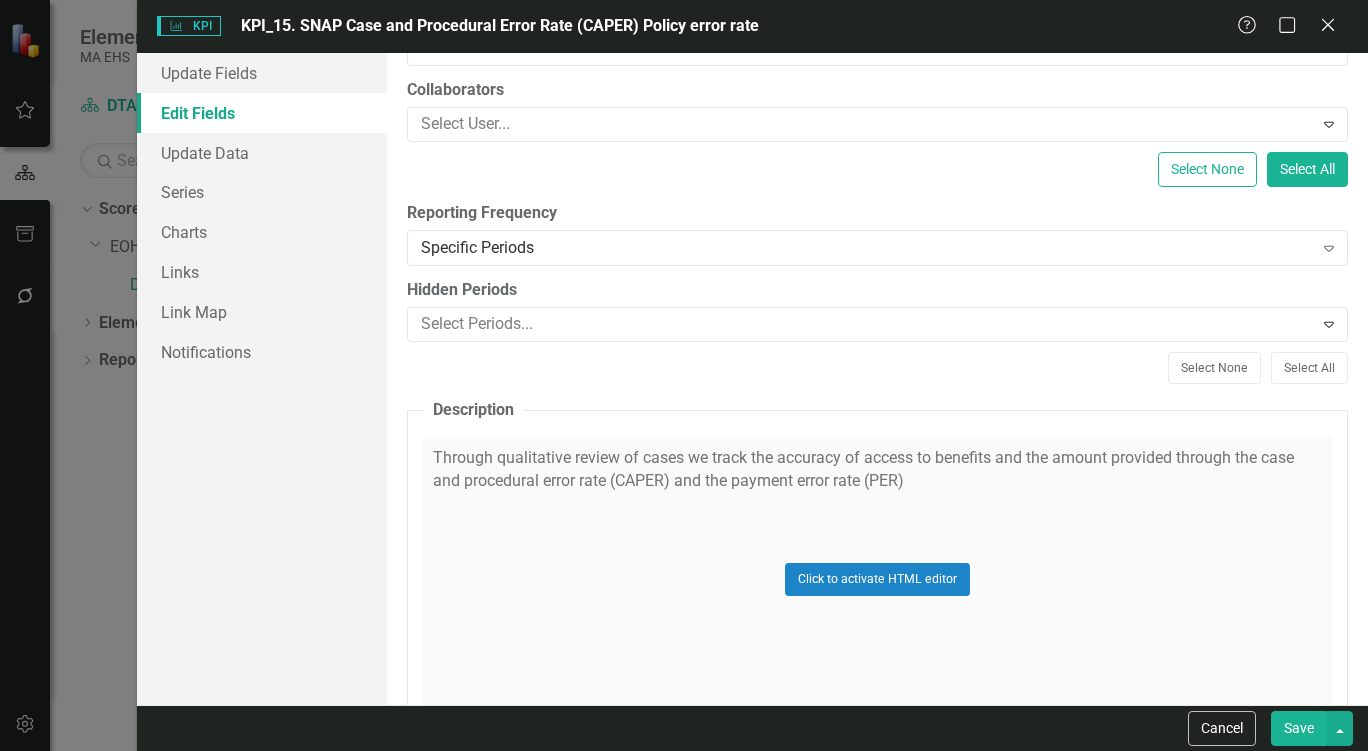 click on "Specific Periods" at bounding box center (867, 247) 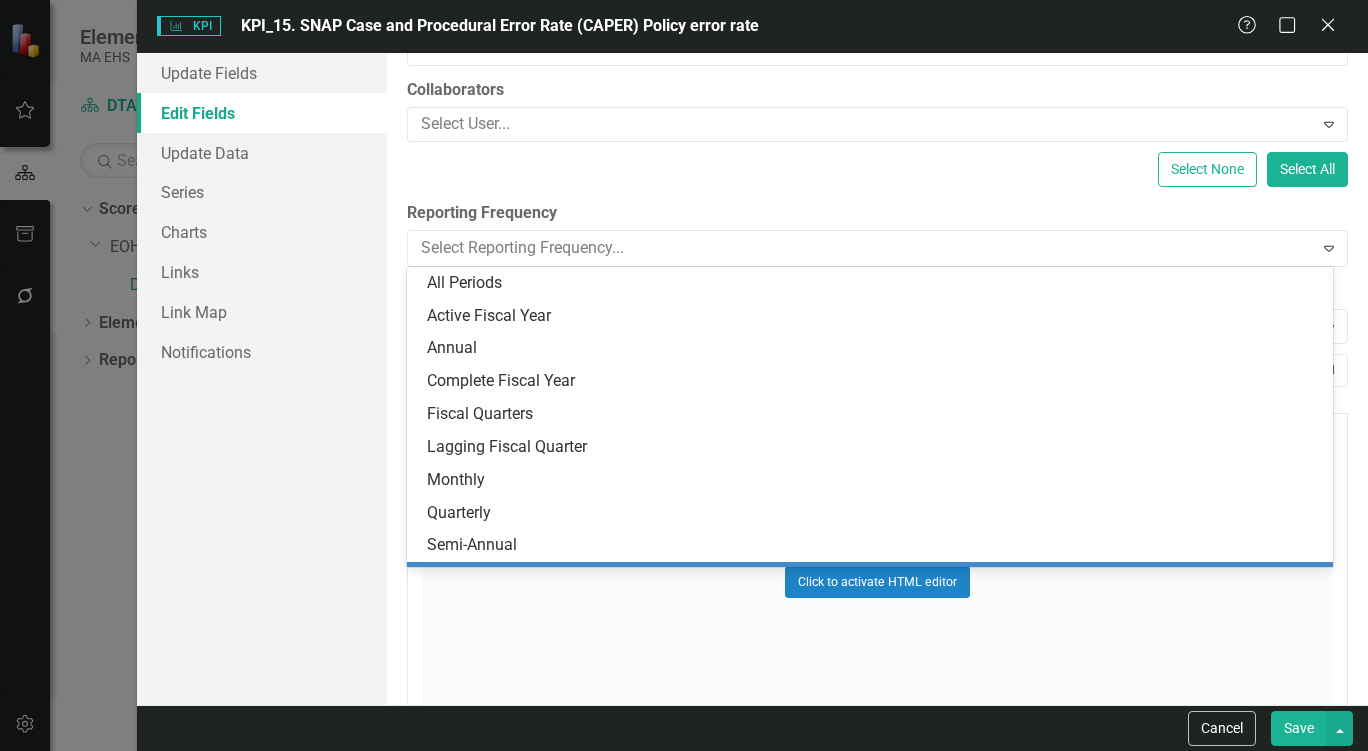 scroll, scrollTop: 28, scrollLeft: 0, axis: vertical 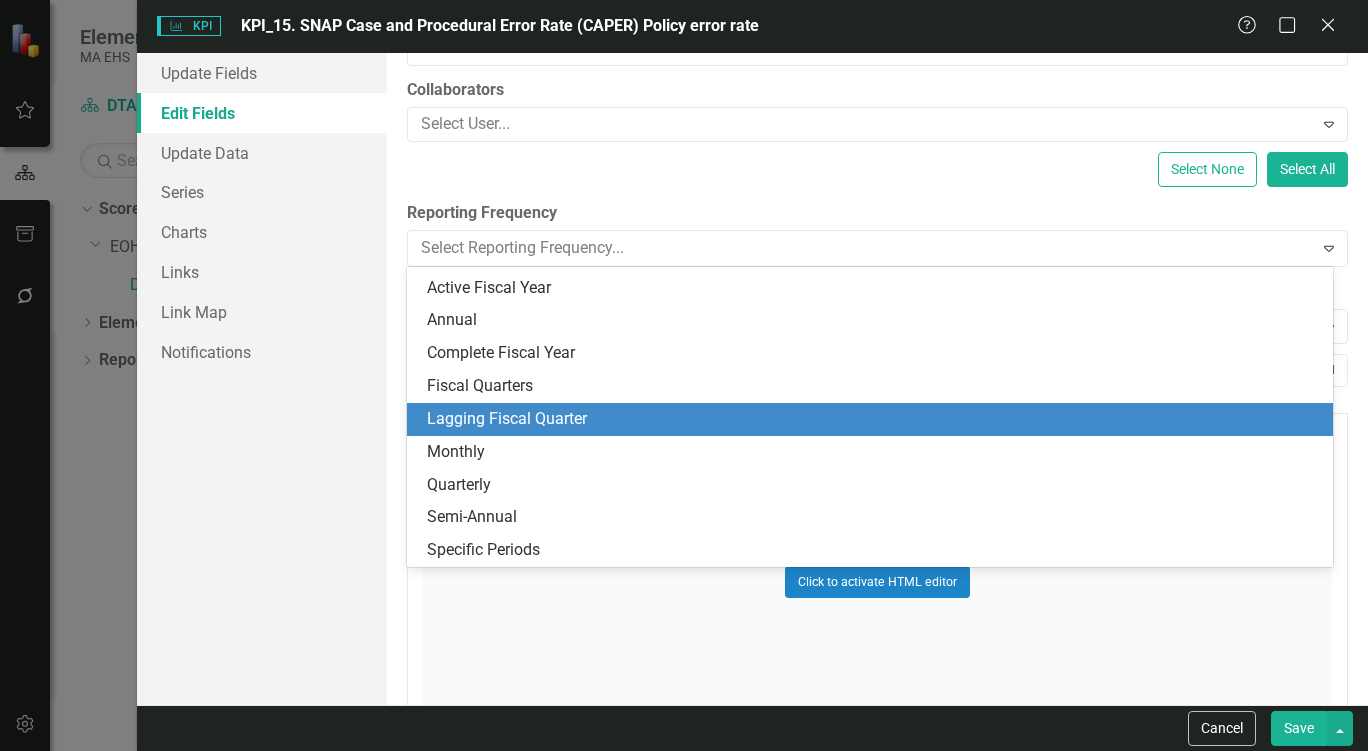 click on "Lagging Fiscal Quarter" at bounding box center (874, 419) 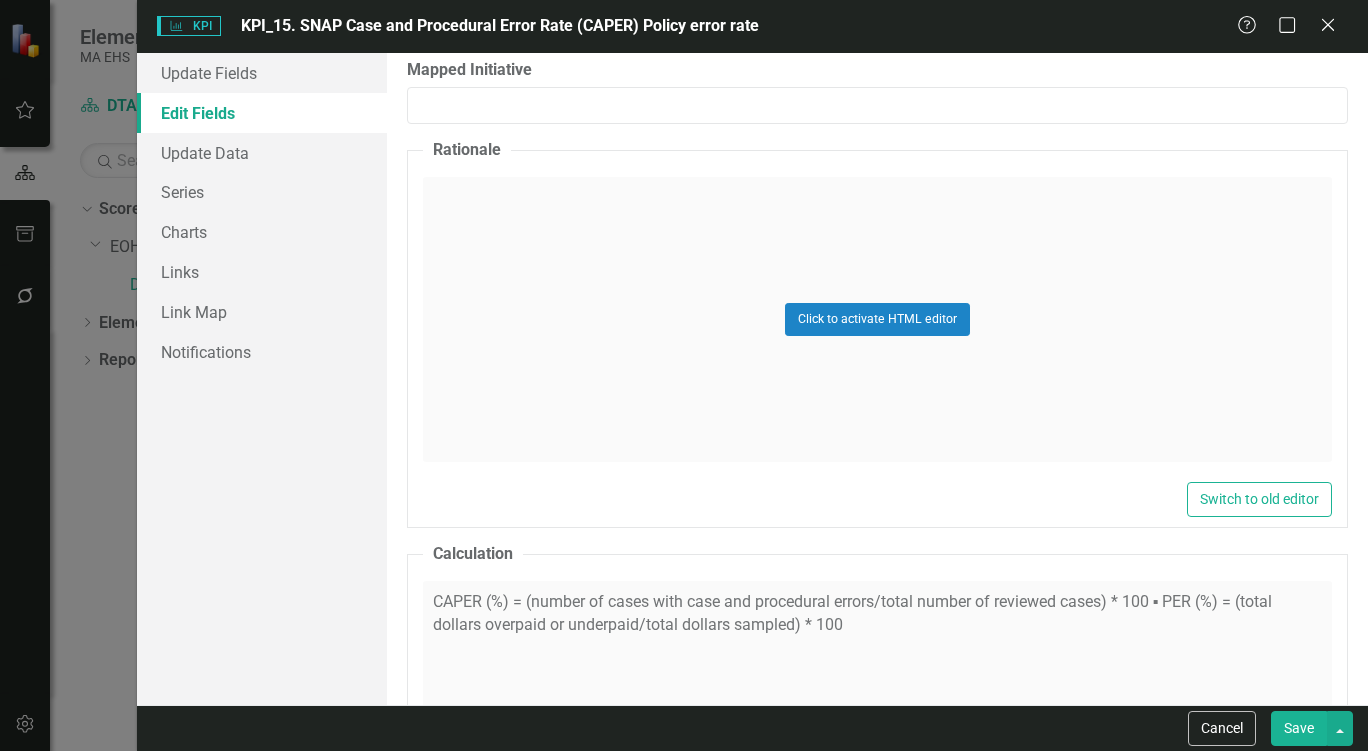 scroll, scrollTop: 1257, scrollLeft: 0, axis: vertical 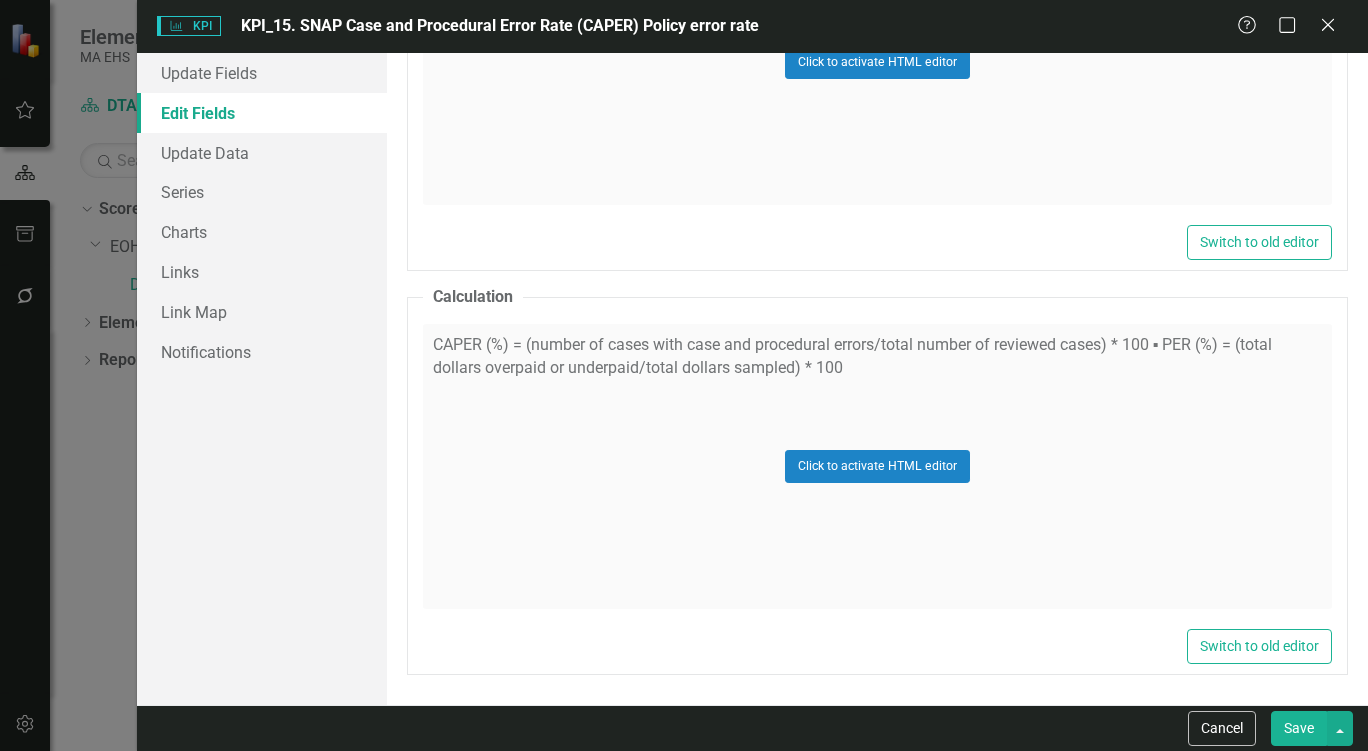 click on "Save" at bounding box center (1299, 728) 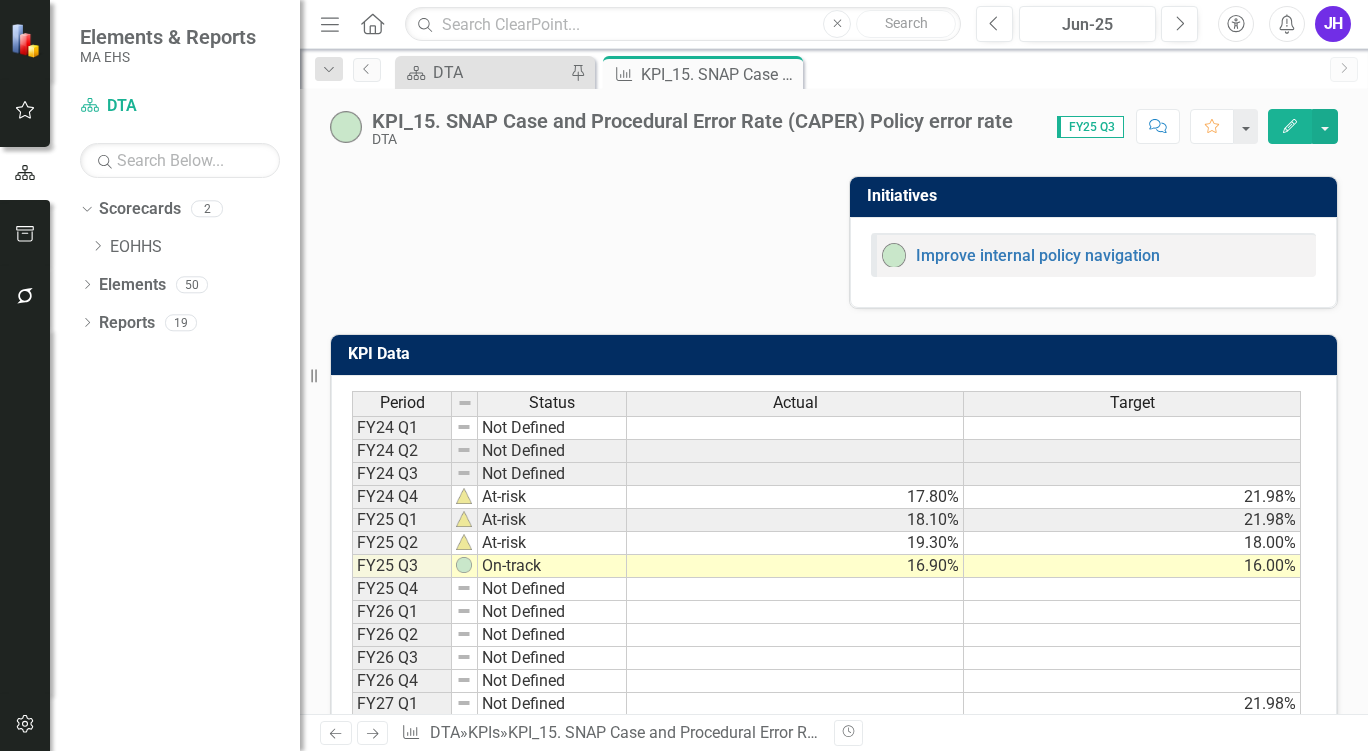 click on "Dropdown Scorecards 2 Dropdown EOHHS DTA Dropdown Elements 50 Dropdown Objective Objectives 14 C1. Economic well-being and mobility C2. Accessible, trusted client experience C3. Equitable access to benefits C4. Personalized, high-quality, innovative services driven by client choice P1. Improve constituent comms channels and processes to increase responsiveness P2. Utilize and grow cross-agency collaboration for data and innovation P3. Invest in best-in-class tech and IT capabilities for staff and constituents P4. Continue to develop streamlined eligibility and service access P5. Improve policy development and implementation process P6. Improve accountability systems and analytics practices for client experience G1. Revise working models (e.g., hybrid, “first available worker”) G2. Pursue strengths-based HR, incl. further defining and rewarding roles/ responsibilities G3. Support staff retention and training (e.g., new hire, supervisor) G4. Develop a culture of client service, inclusion, and innovation KPI" at bounding box center (175, 472) 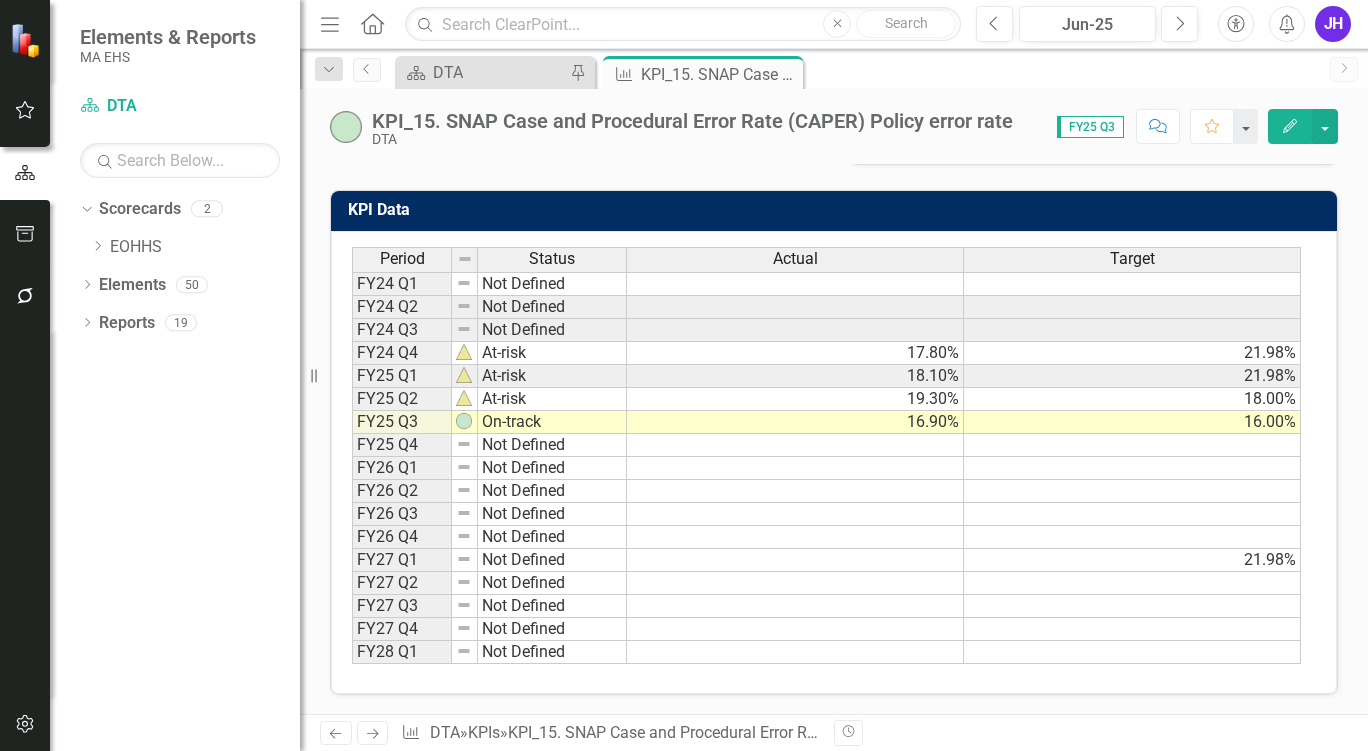 scroll, scrollTop: 344, scrollLeft: 0, axis: vertical 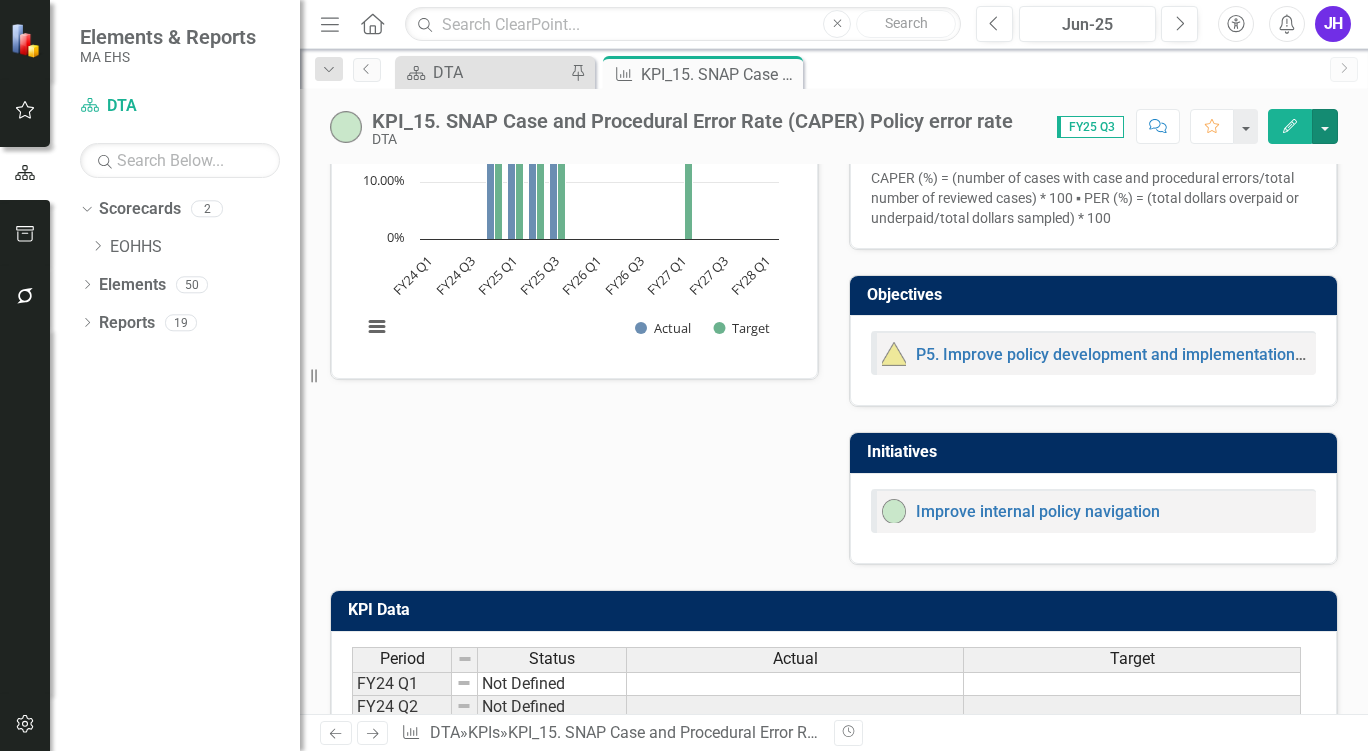 click at bounding box center [1325, 126] 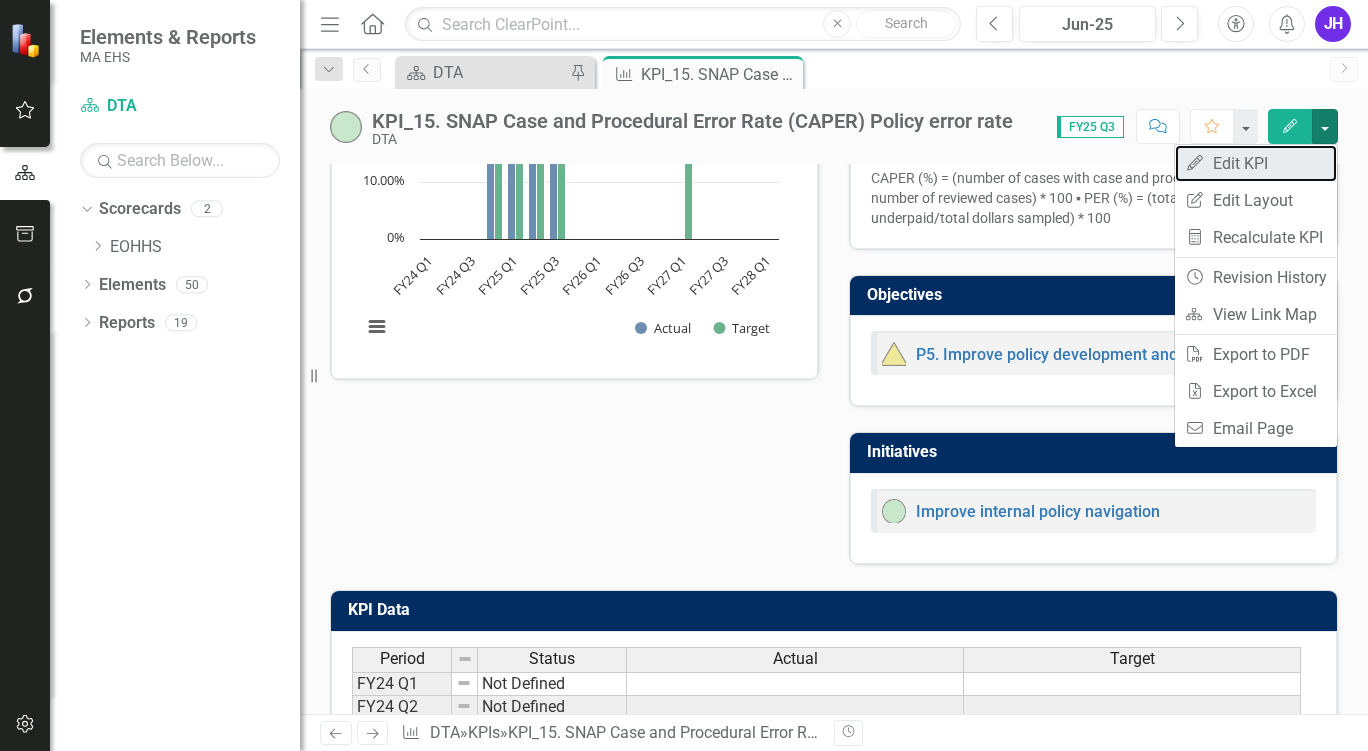 click on "Edit Edit KPI" at bounding box center [1256, 163] 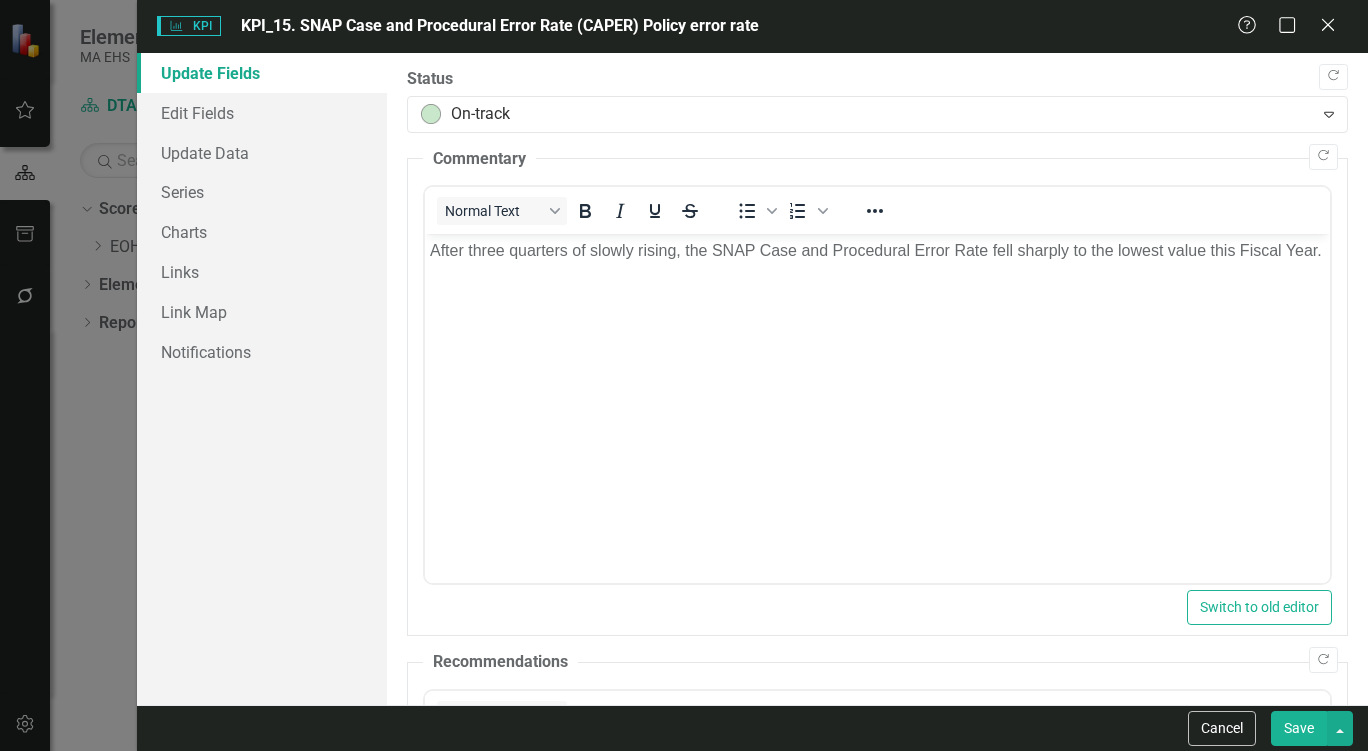 scroll, scrollTop: 0, scrollLeft: 0, axis: both 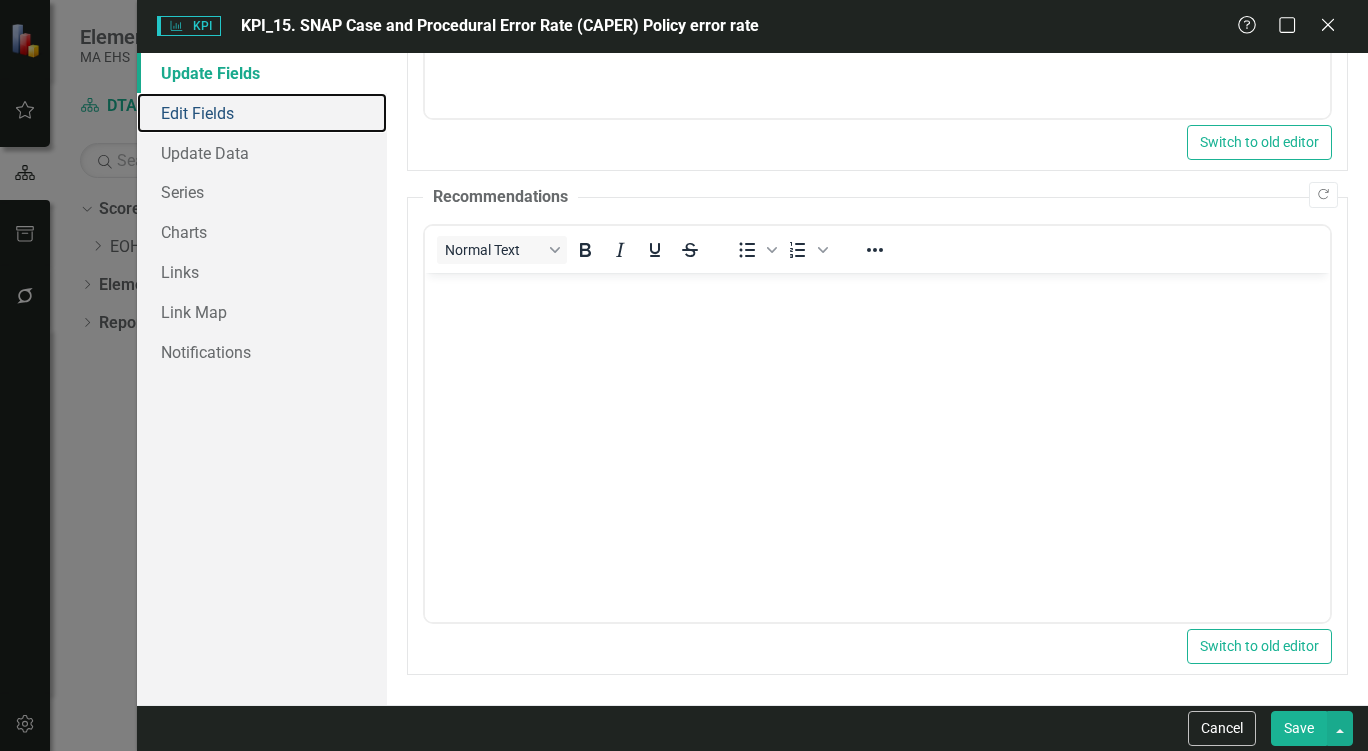 click on "Edit Fields" at bounding box center (262, 113) 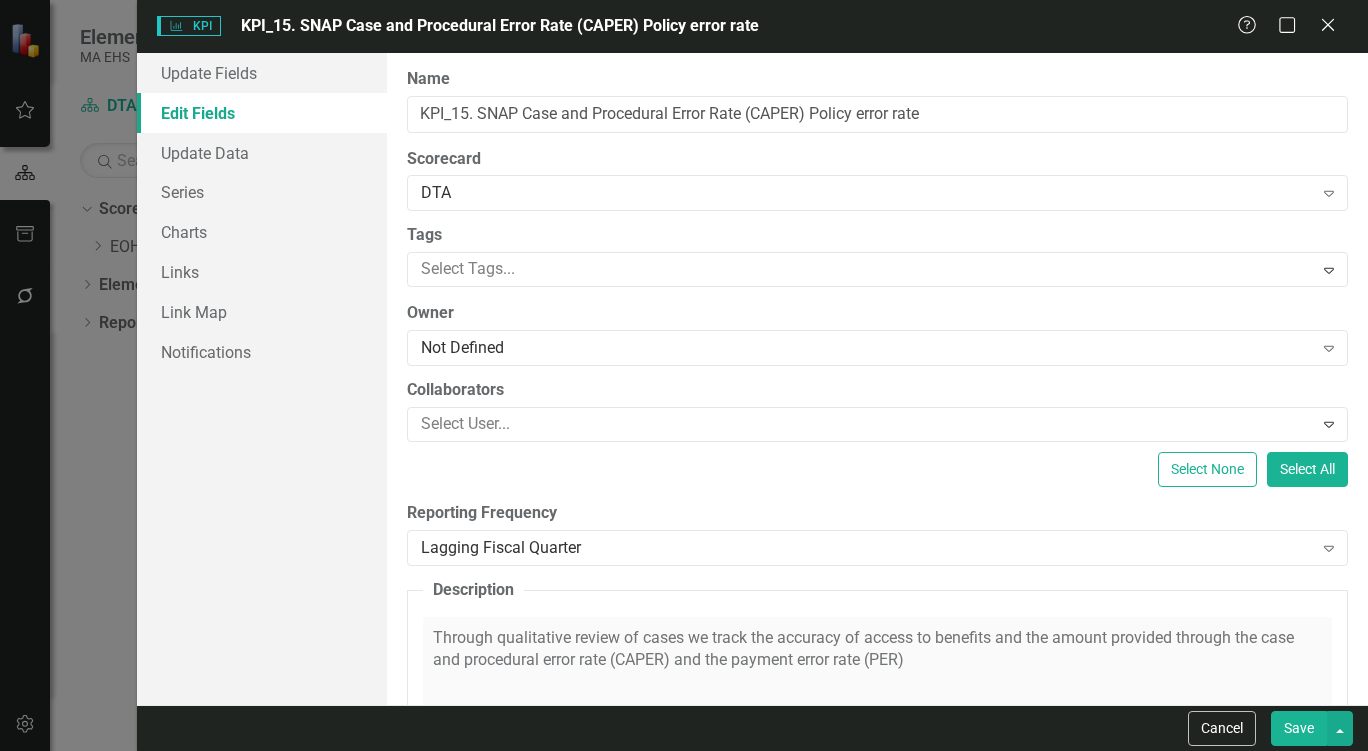 click on "Lagging Fiscal Quarter" at bounding box center [867, 547] 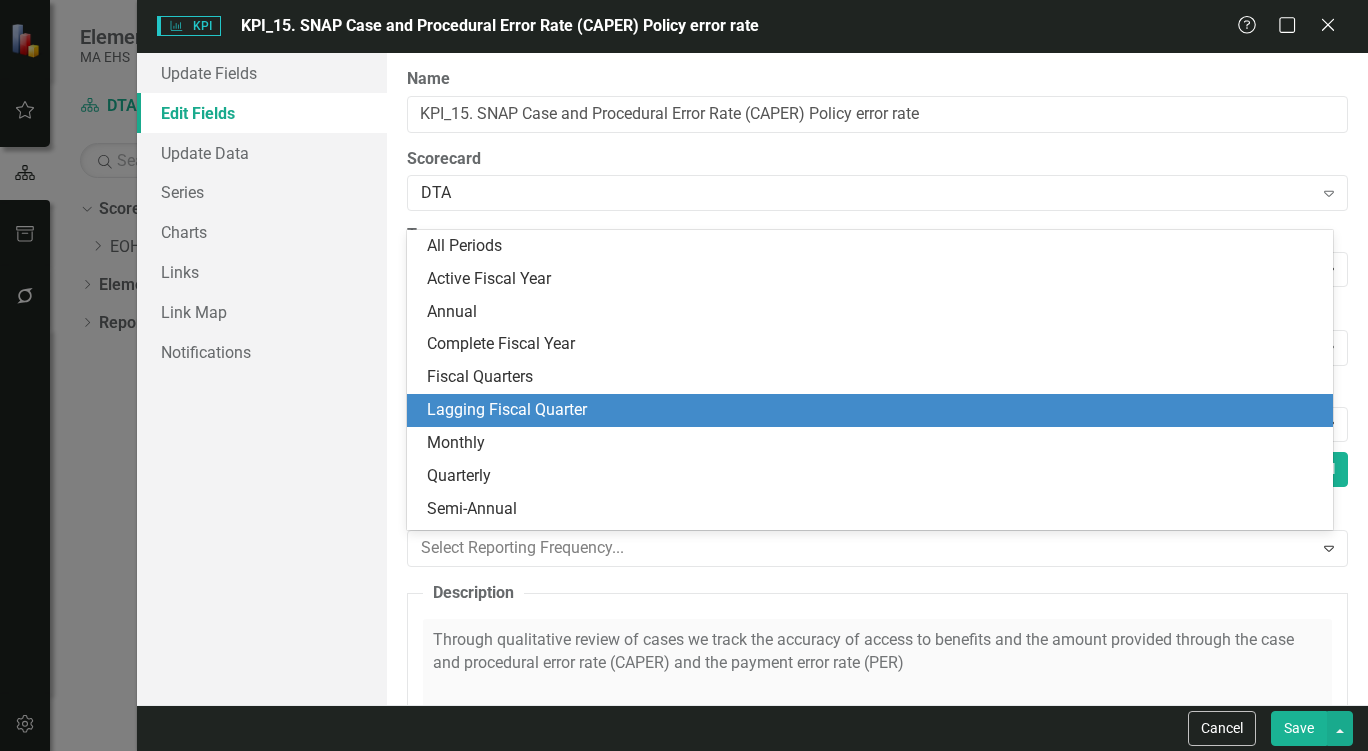 scroll, scrollTop: 28, scrollLeft: 0, axis: vertical 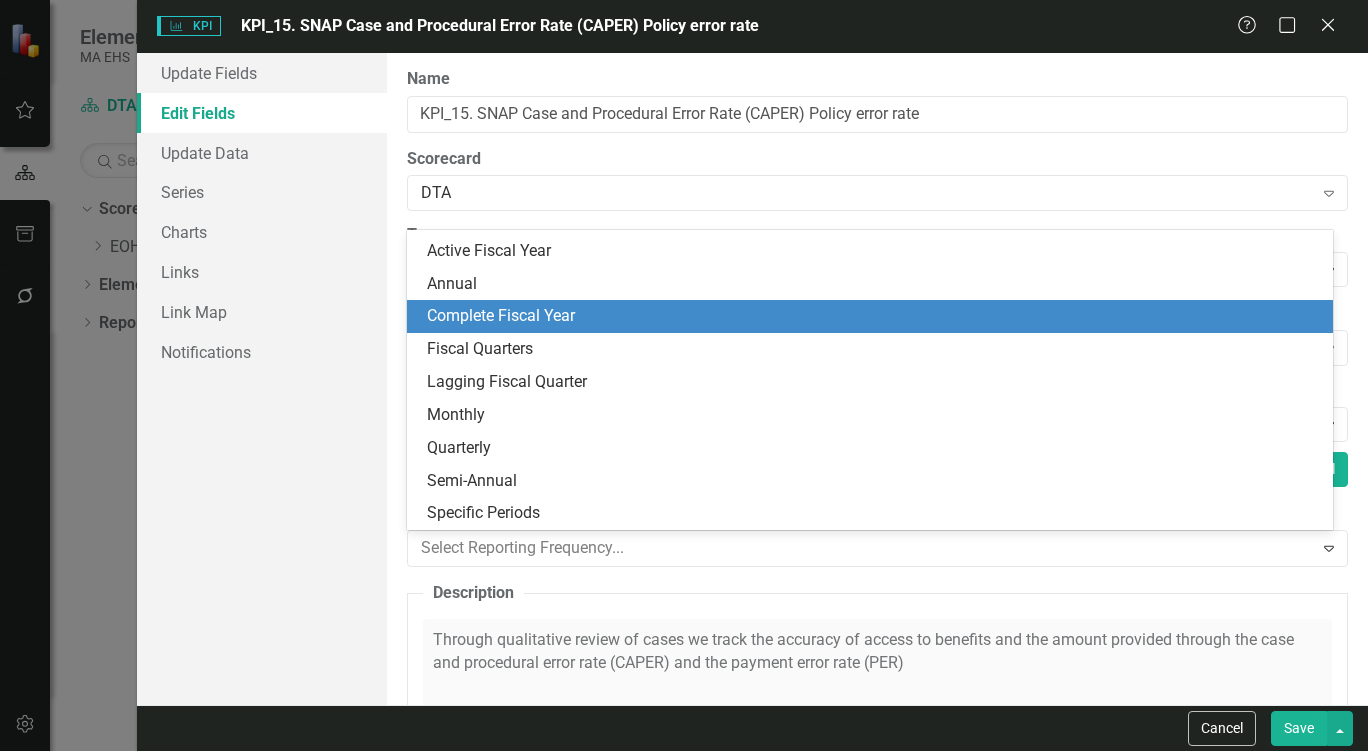 click on "Complete Fiscal Year" at bounding box center (870, 316) 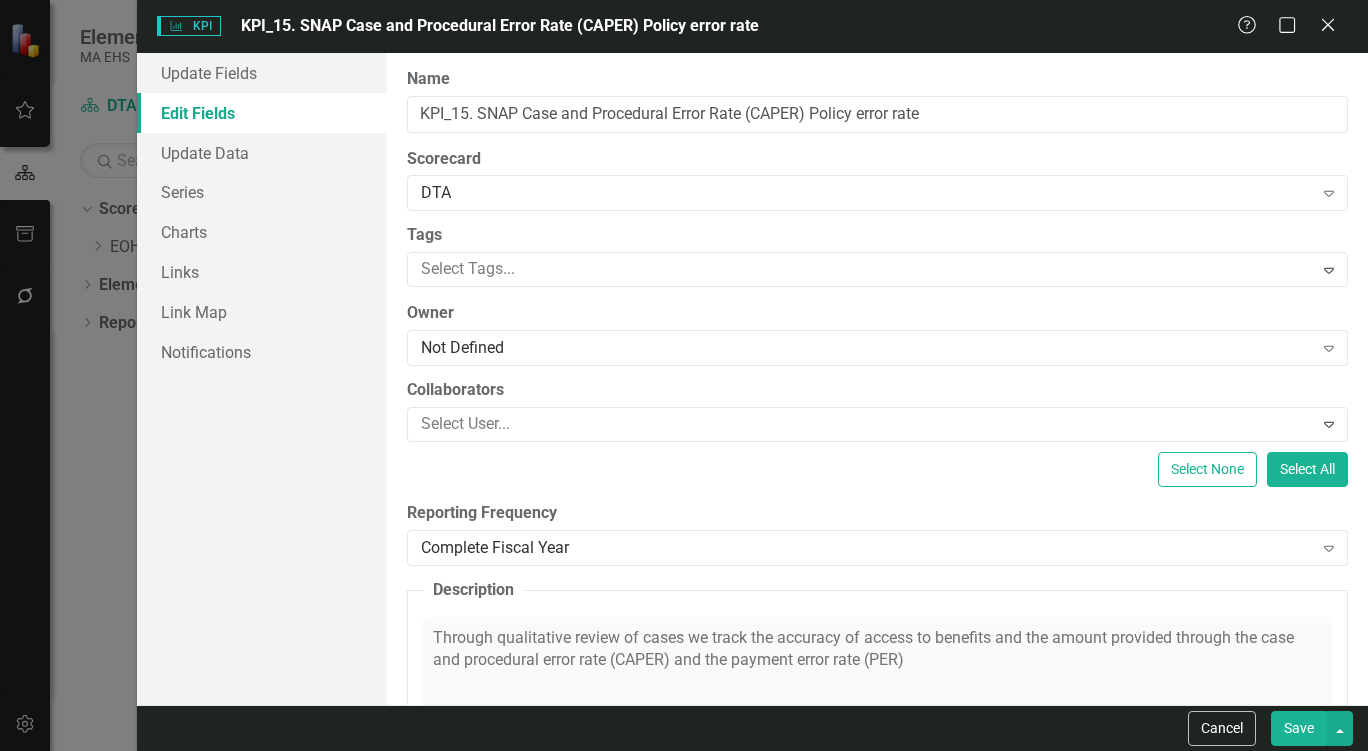 drag, startPoint x: 599, startPoint y: 329, endPoint x: 580, endPoint y: 370, distance: 45.188496 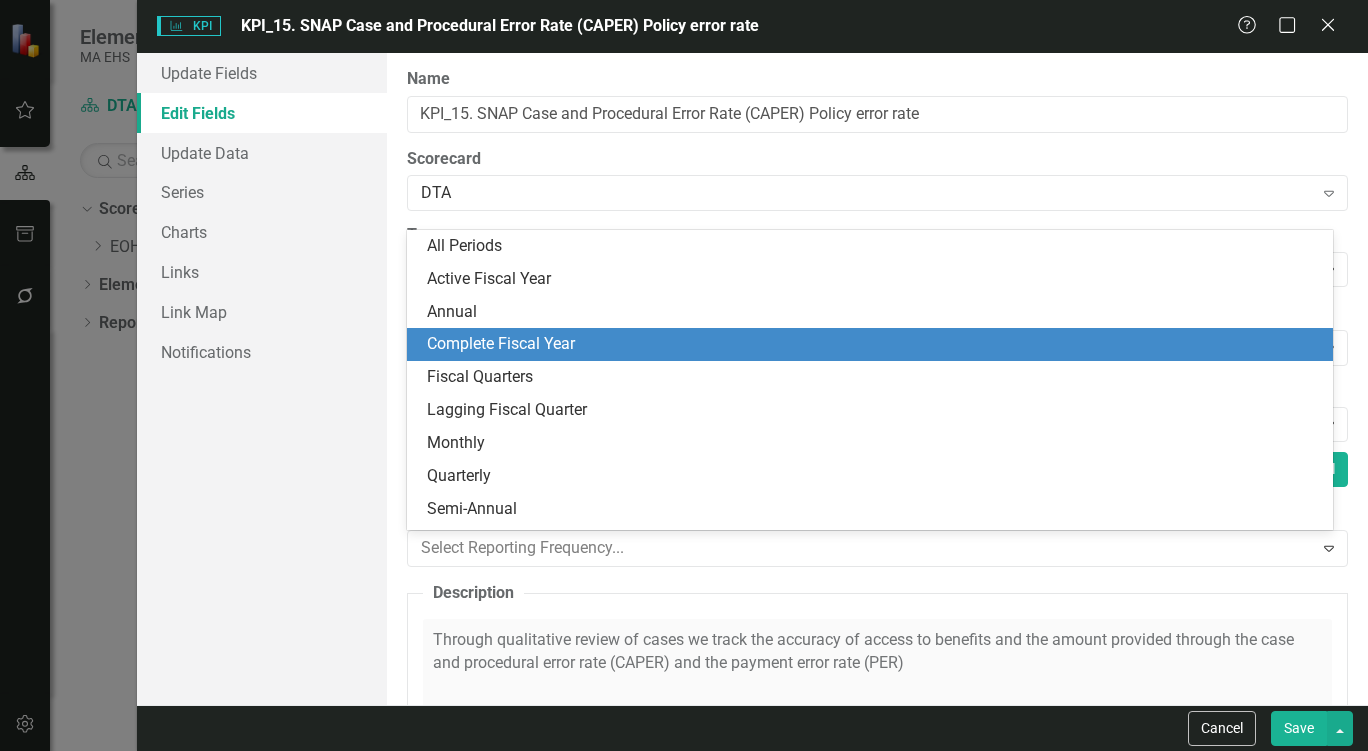 scroll, scrollTop: 28, scrollLeft: 0, axis: vertical 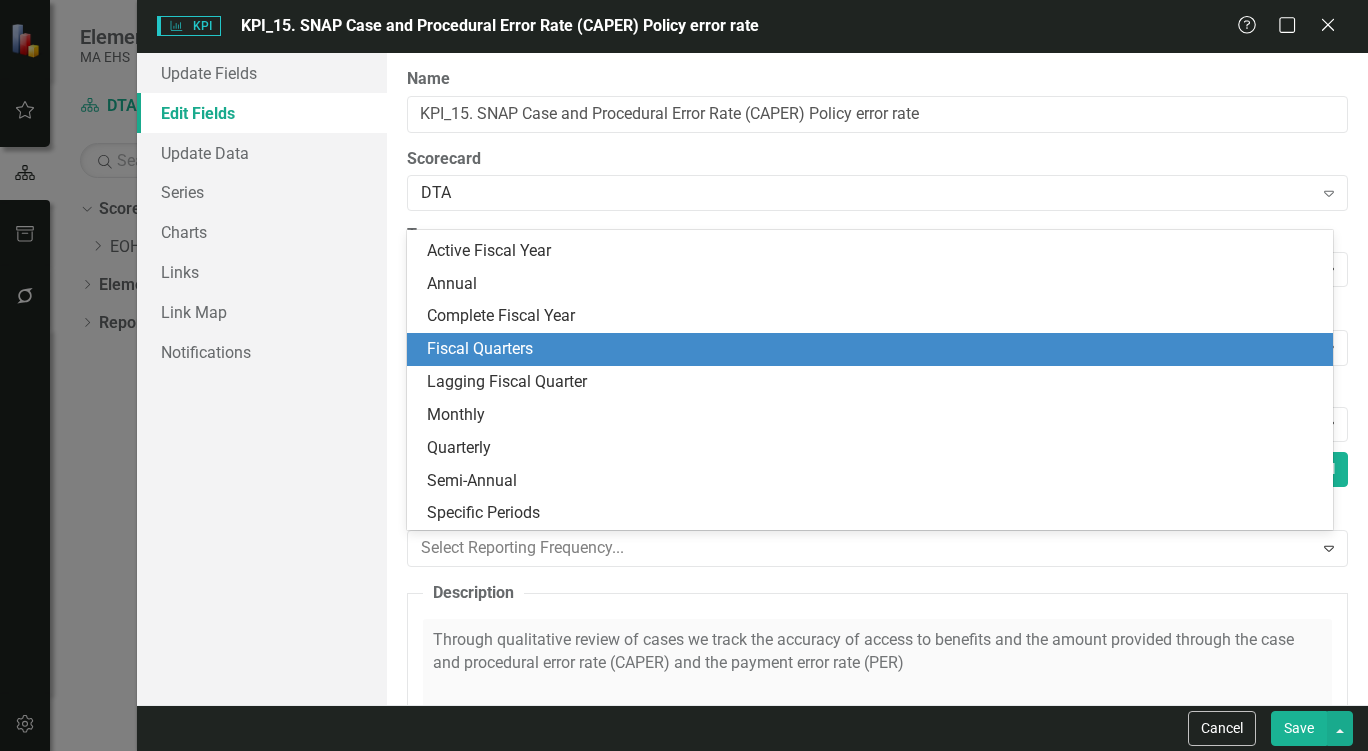 click on "Fiscal Quarters" at bounding box center (870, 349) 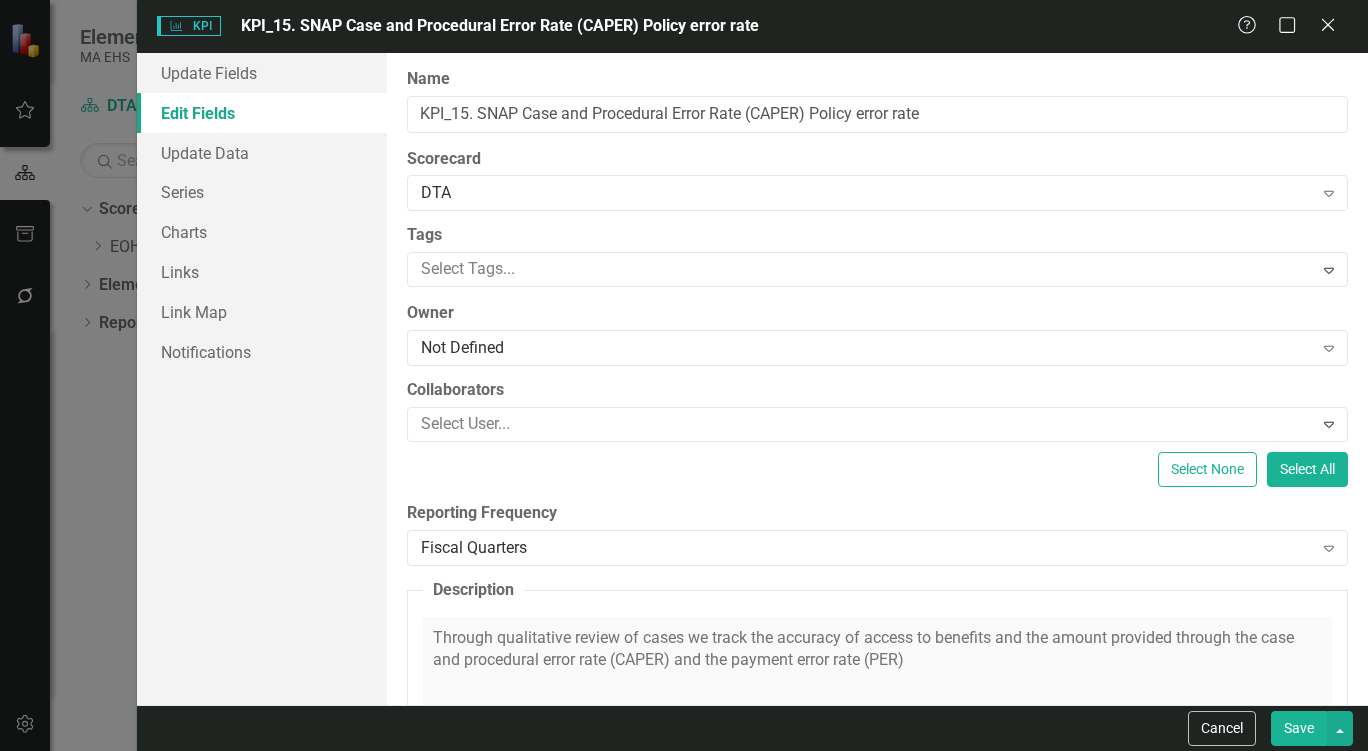 click on "Save" at bounding box center (1299, 728) 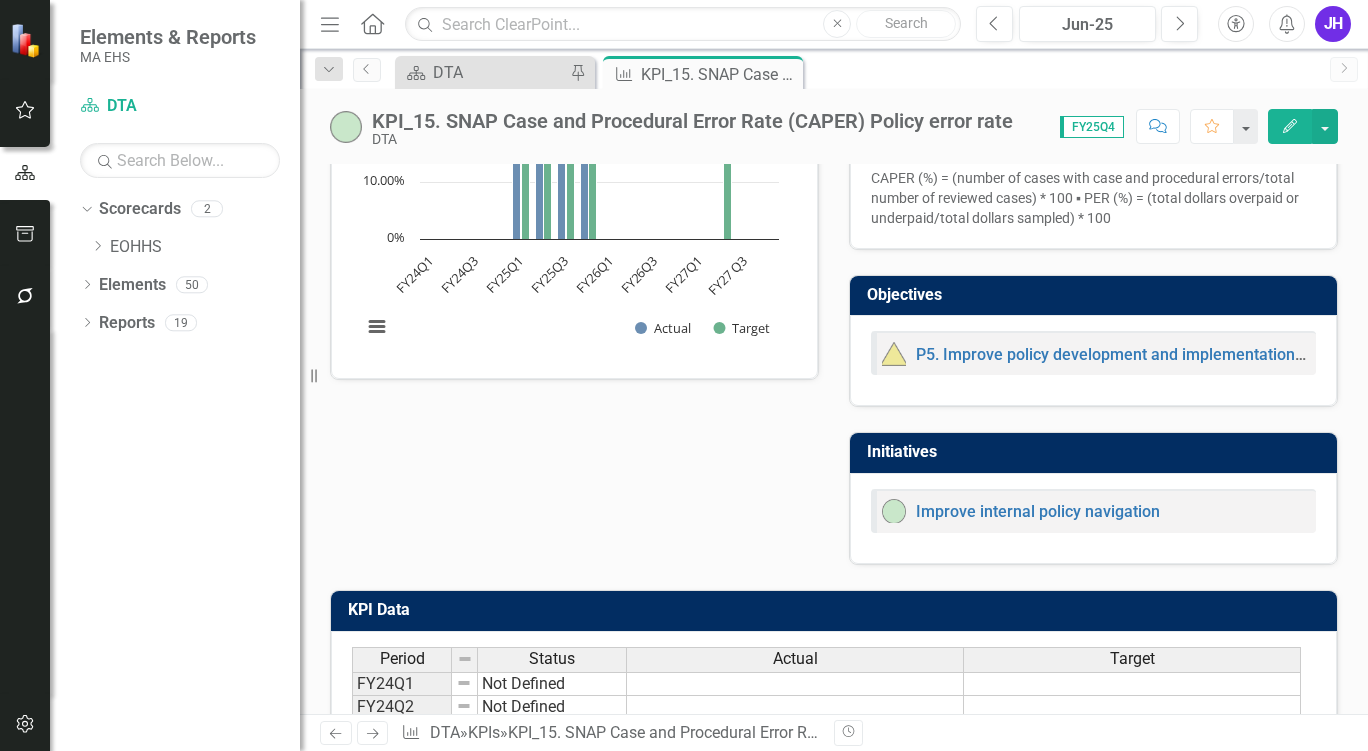click on "Polarity Low Commentary Jun-25 After three quarters of slowly rising, the SNAP Case and Procedural Error Rate fell sharply to the lowest value this Fiscal Year. KPI_15. SNAP Case and Procedural Error Rate (CAPER) Policy error rate Chart Bar chart with 2 data series. KPI_15. SNAP Case and Procedural Error Rate (CAPER) Policy error rate (Chart Type: Column)
Plot Bands
FY24Q1
Actual: No Value	Target: No Value
FY24Q2
Actual: No Value	Target: No Value
FY24Q3
Actual: No Value	Target: No Value
FY24Q4
Actual: No Value	Target: No Value
FY25Q1
Actual: 17.80%	Target: 21.98%
FY25Q2
Actual: 18.10%	Target: 21.98%
FY25Q3
Actual: 19.30%	Target: 18.00%
FY25Q4
Actual: 16.90%	Target: 16.00%
FY26Q1
Actual: No Value	Target: No Value
FY26Q2
Actual: No Value	Target: No Value
FY26Q3
Actual: No Value	Target: No Value
FY26Q4
Actual: No Value	Target: No Value
FY27Q1
Actual: No Value	Target: No Value
FY27Q2
Actual: No Value	Target: 21.98%
FY27 Q3
Actual: No Value	Target: No Value
FY27Q4
Actual: No Value	Target: No Value Actual Target" at bounding box center (834, 180) 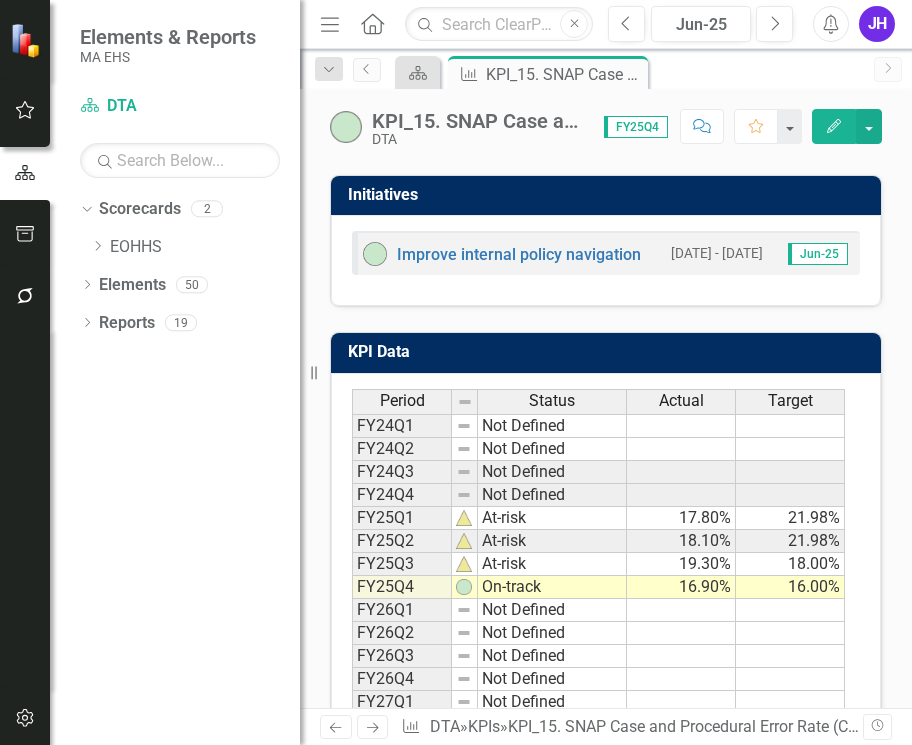 scroll, scrollTop: 1312, scrollLeft: 0, axis: vertical 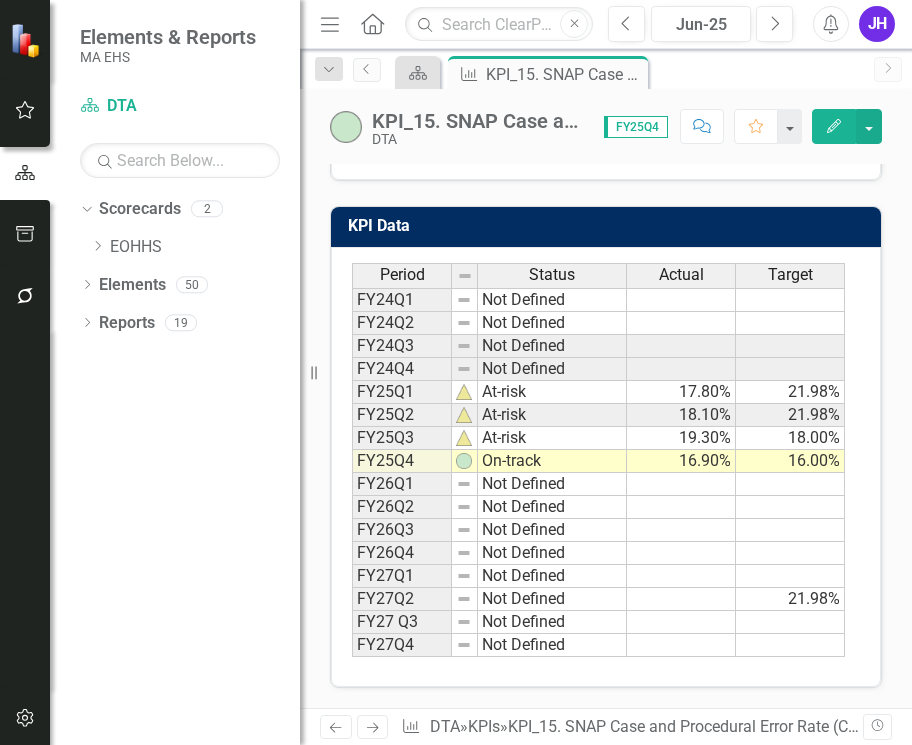 click on "16.90%" at bounding box center (681, 461) 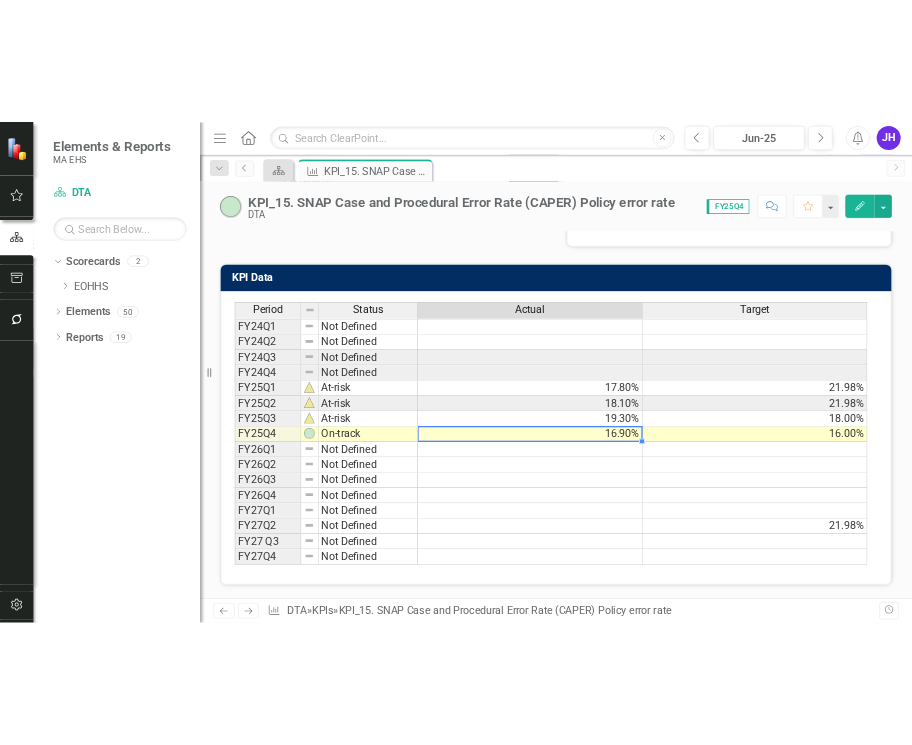 scroll, scrollTop: 881, scrollLeft: 0, axis: vertical 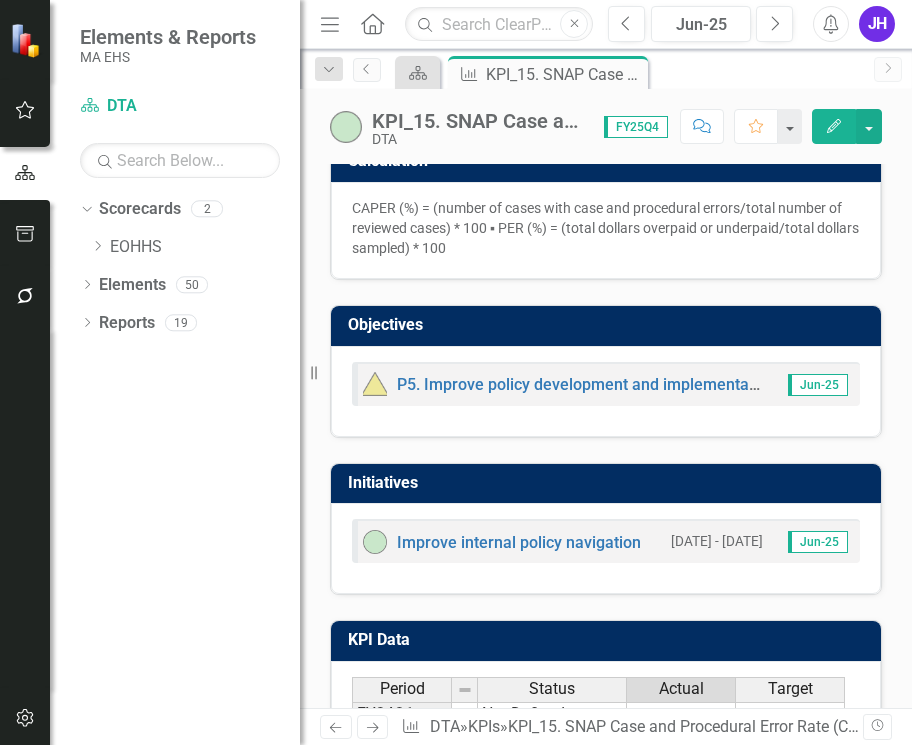 drag, startPoint x: 790, startPoint y: 470, endPoint x: 754, endPoint y: 8, distance: 463.40048 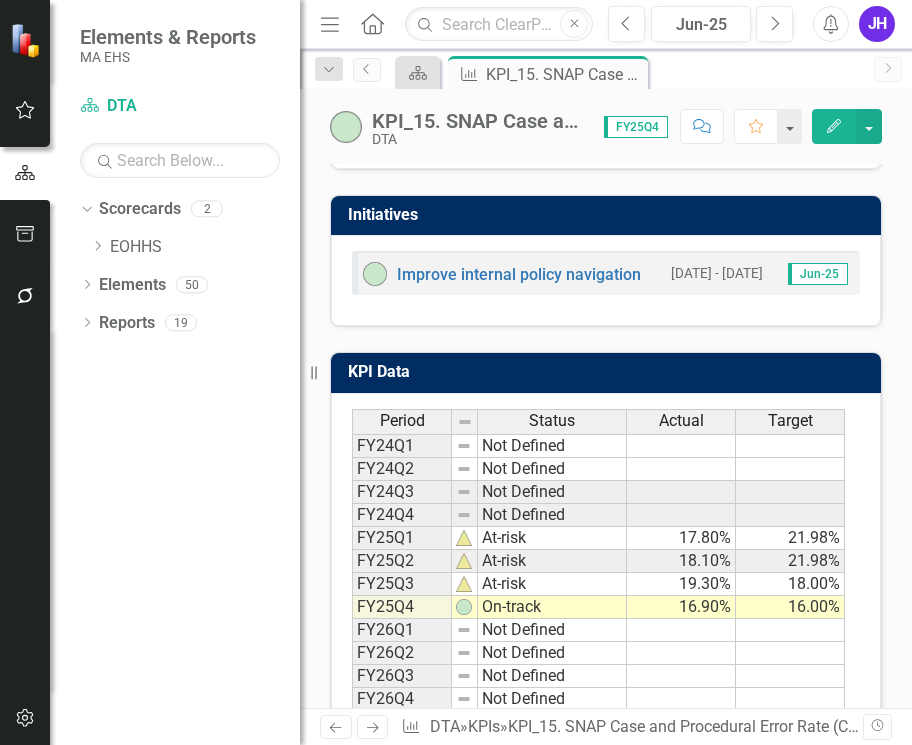 scroll, scrollTop: 1181, scrollLeft: 0, axis: vertical 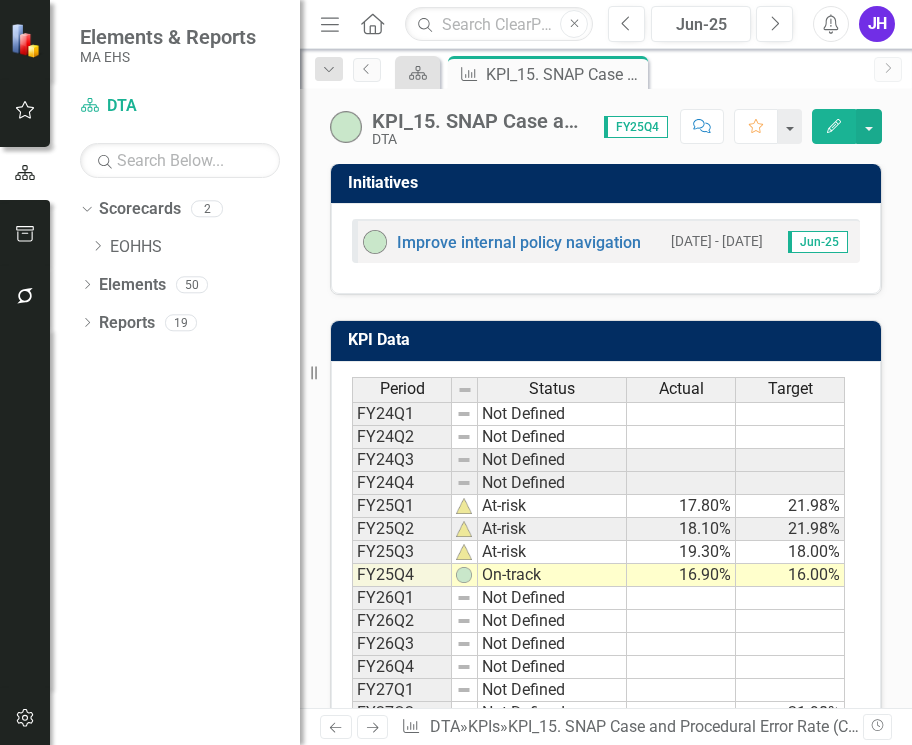 click on "16.90%" at bounding box center [681, 575] 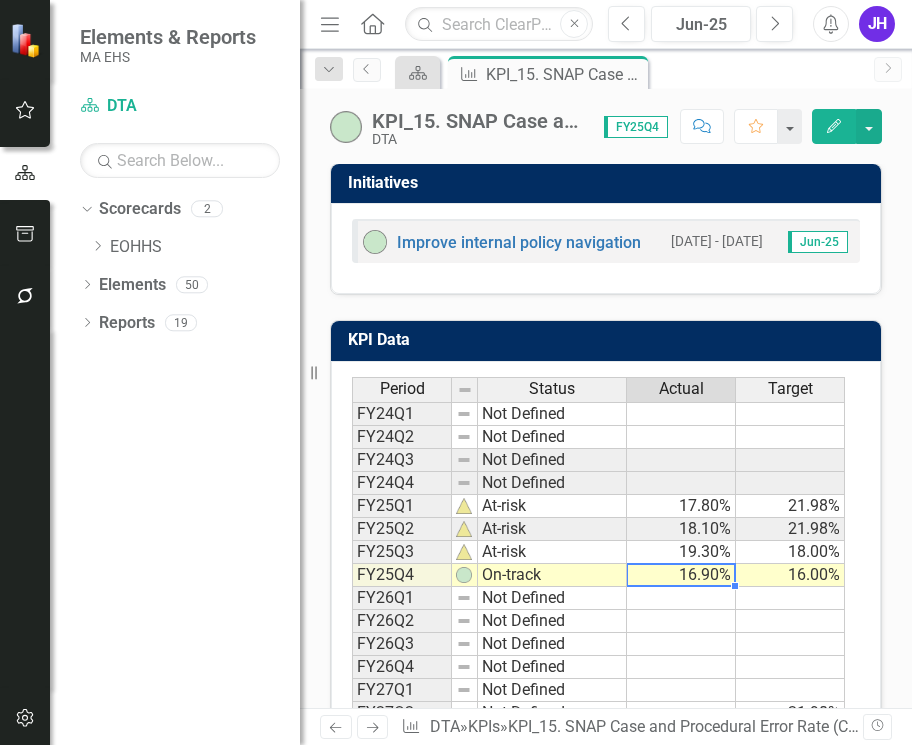 click on "16.90%" at bounding box center (681, 575) 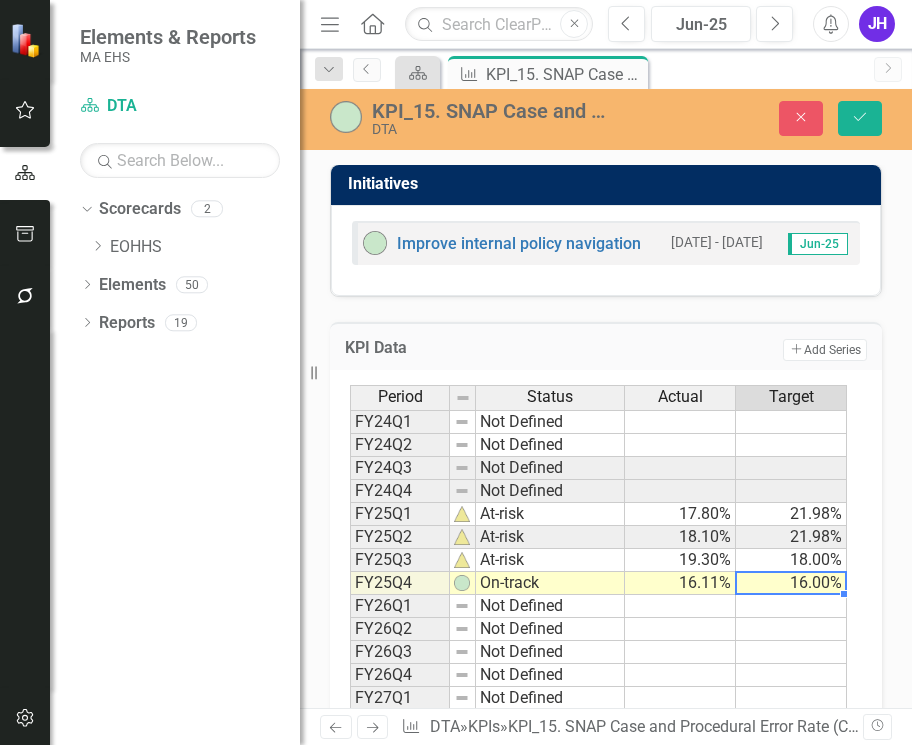 type on "16" 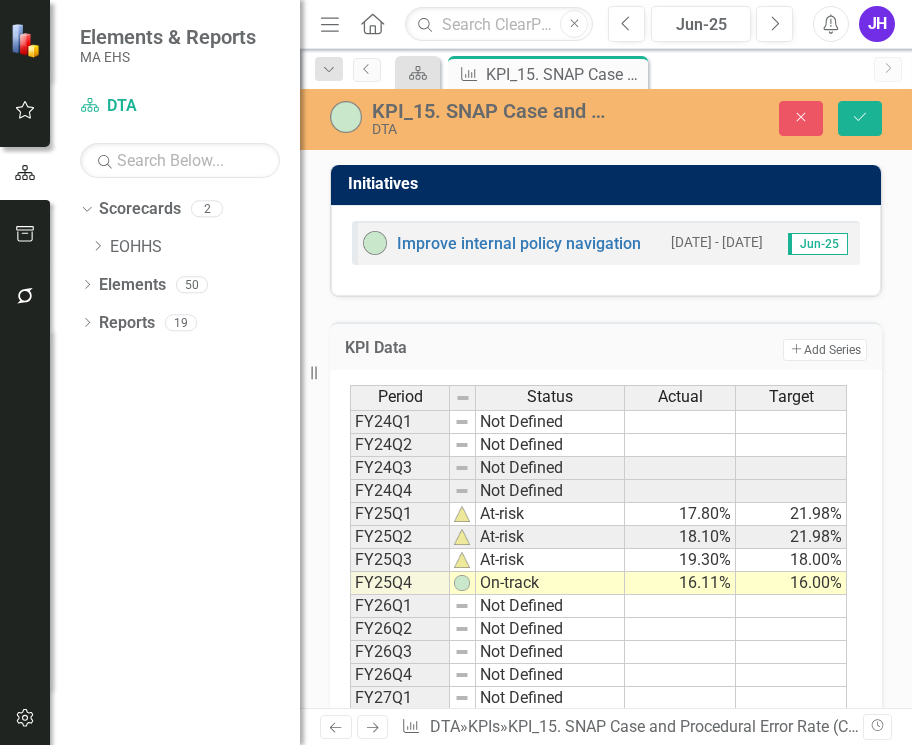 click on "Dropdown Scorecards 2 Dropdown EOHHS DTA Dropdown Elements 50 Dropdown Objective Objectives 14 C1. Economic well-being and mobility C2. Accessible, trusted client experience C3. Equitable access to benefits C4. Personalized, high-quality, innovative services driven by client choice P1. Improve constituent comms channels and processes to increase responsiveness P2. Utilize and grow cross-agency collaboration for data and innovation P3. Invest in best-in-class tech and IT capabilities for staff and constituents P4. Continue to develop streamlined eligibility and service access P5. Improve policy development and implementation process P6. Improve accountability systems and analytics practices for client experience G1. Revise working models (e.g., hybrid, “first available worker”) G2. Pursue strengths-based HR, incl. further defining and rewarding roles/ responsibilities G3. Support staff retention and training (e.g., new hire, supervisor) G4. Develop a culture of client service, inclusion, and innovation KPI" at bounding box center [175, 469] 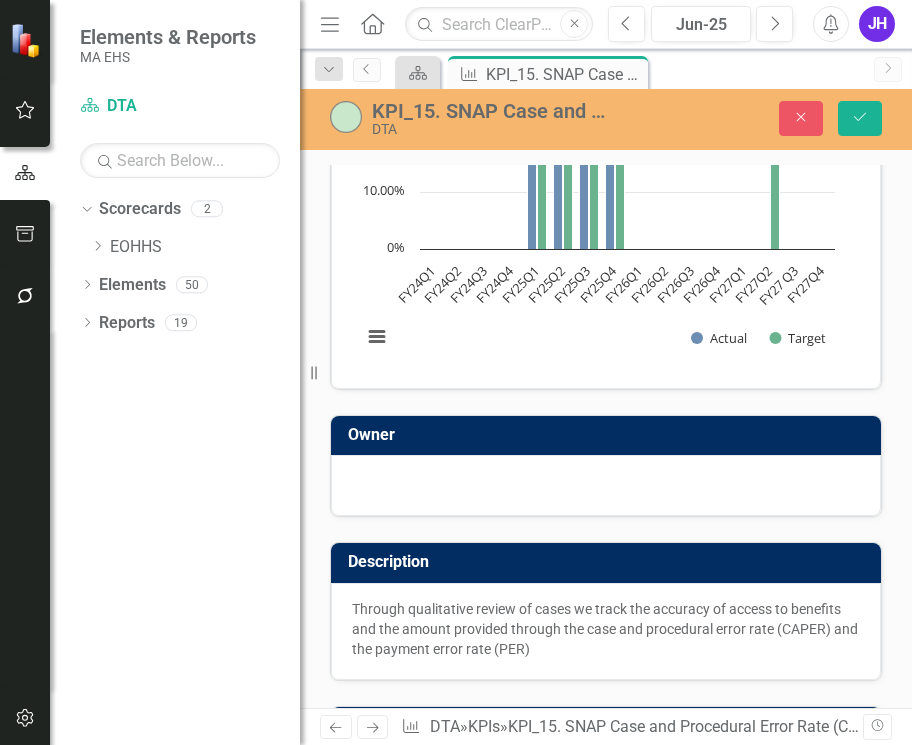 scroll, scrollTop: 0, scrollLeft: 0, axis: both 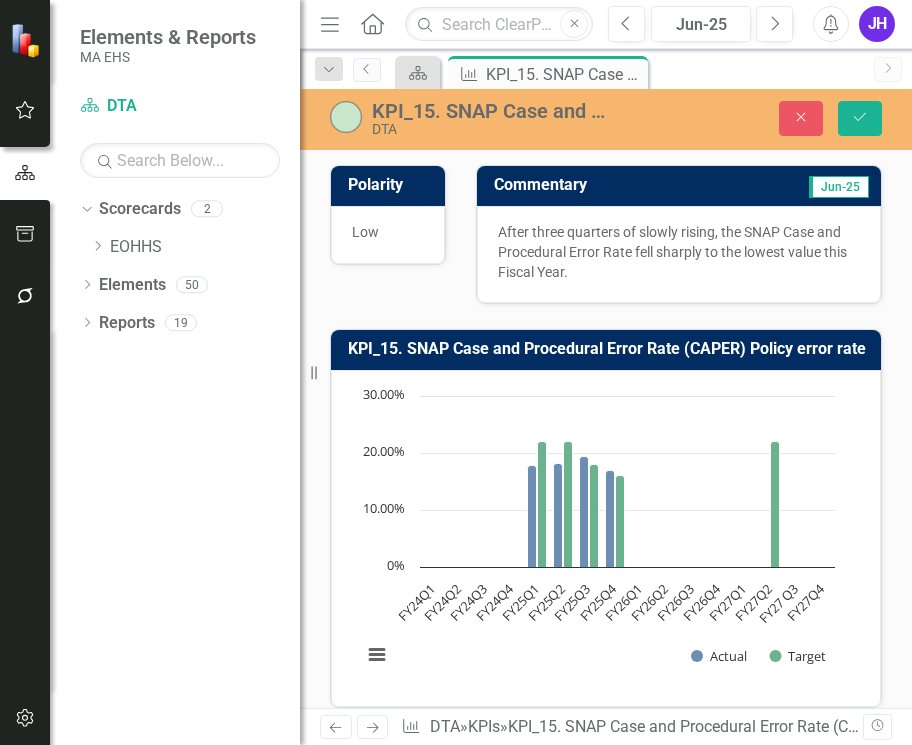 click on "After three quarters of slowly rising, the SNAP Case and Procedural Error Rate fell sharply to the lowest value this Fiscal Year." at bounding box center [679, 252] 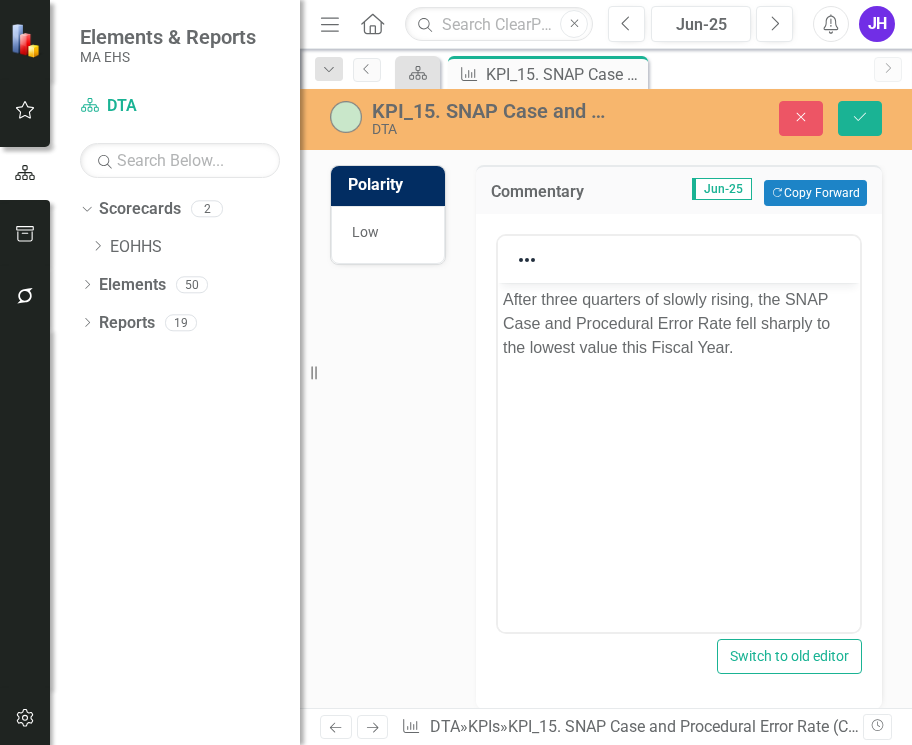 scroll, scrollTop: 0, scrollLeft: 0, axis: both 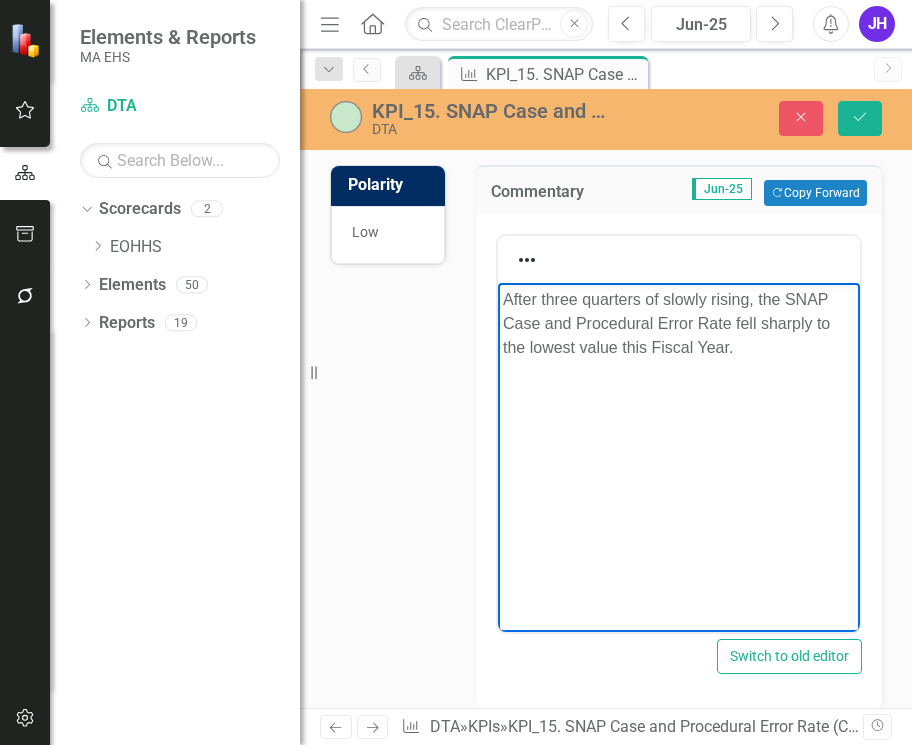 click on "After three quarters of slowly rising, the SNAP Case and Procedural Error Rate fell sharply to the lowest value this Fiscal Year." at bounding box center (678, 324) 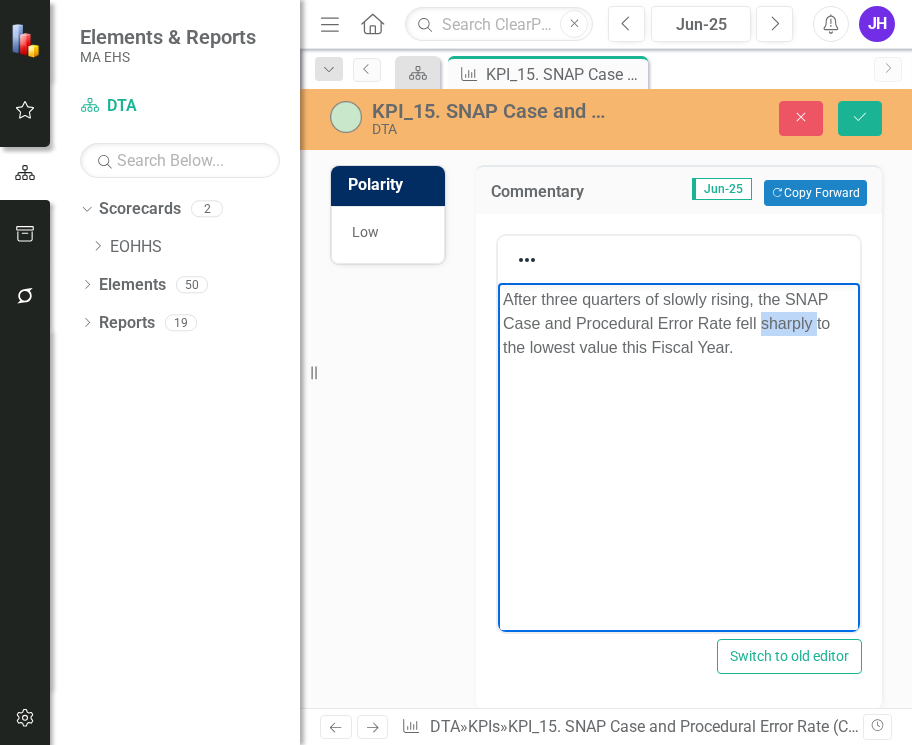 click on "After three quarters of slowly rising, the SNAP Case and Procedural Error Rate fell sharply to the lowest value this Fiscal Year." at bounding box center (678, 324) 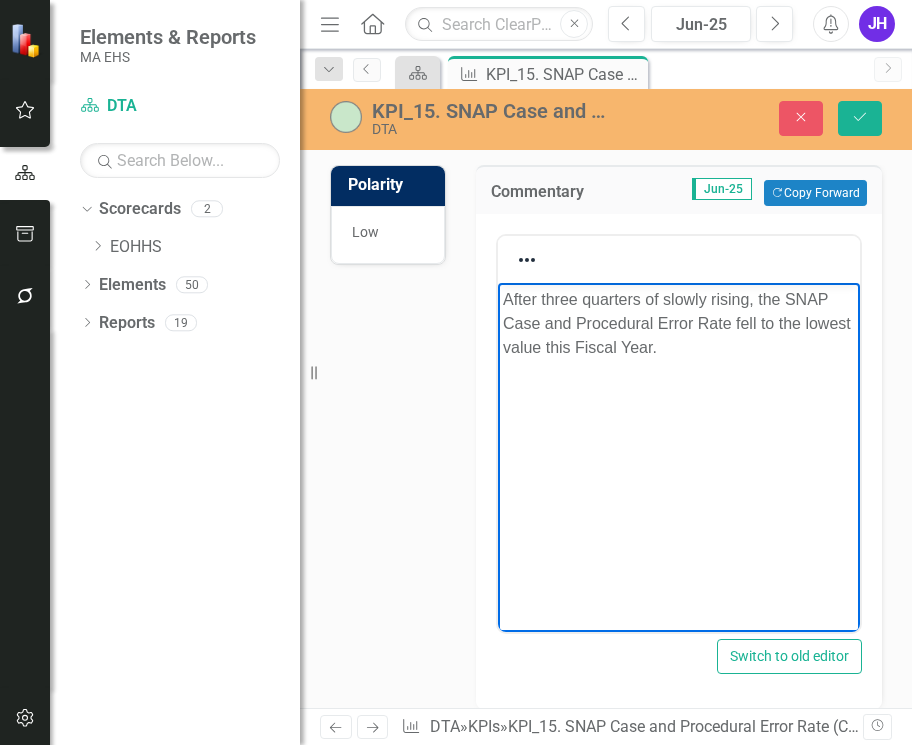 click on "After three quarters of slowly rising, the SNAP Case and Procedural Error Rate fell to the lowest value this Fiscal Year." at bounding box center (678, 433) 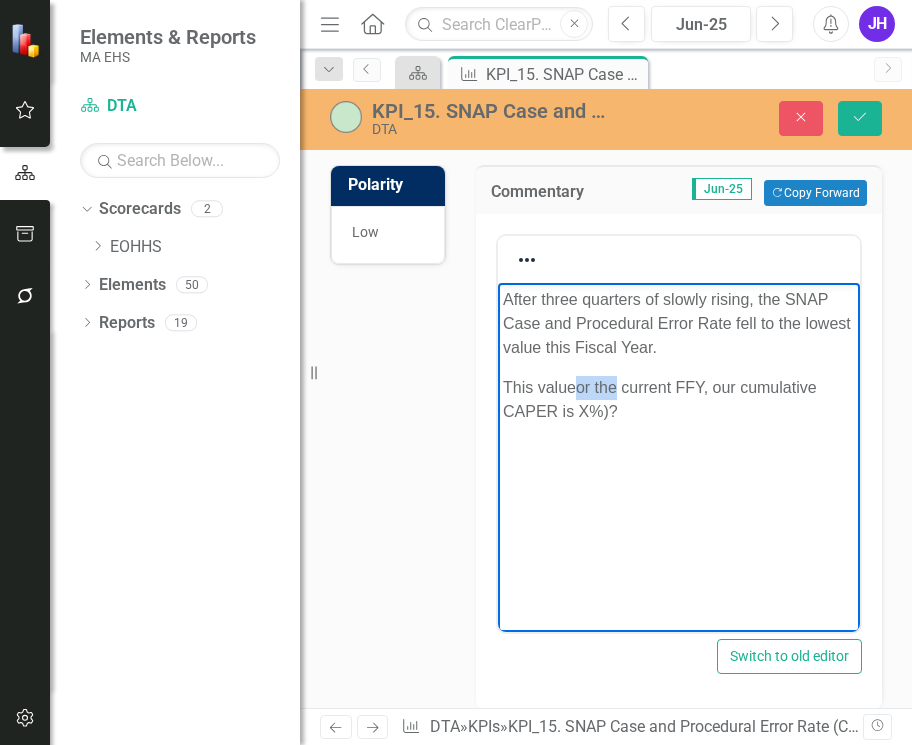 drag, startPoint x: 620, startPoint y: 387, endPoint x: 577, endPoint y: 386, distance: 43.011627 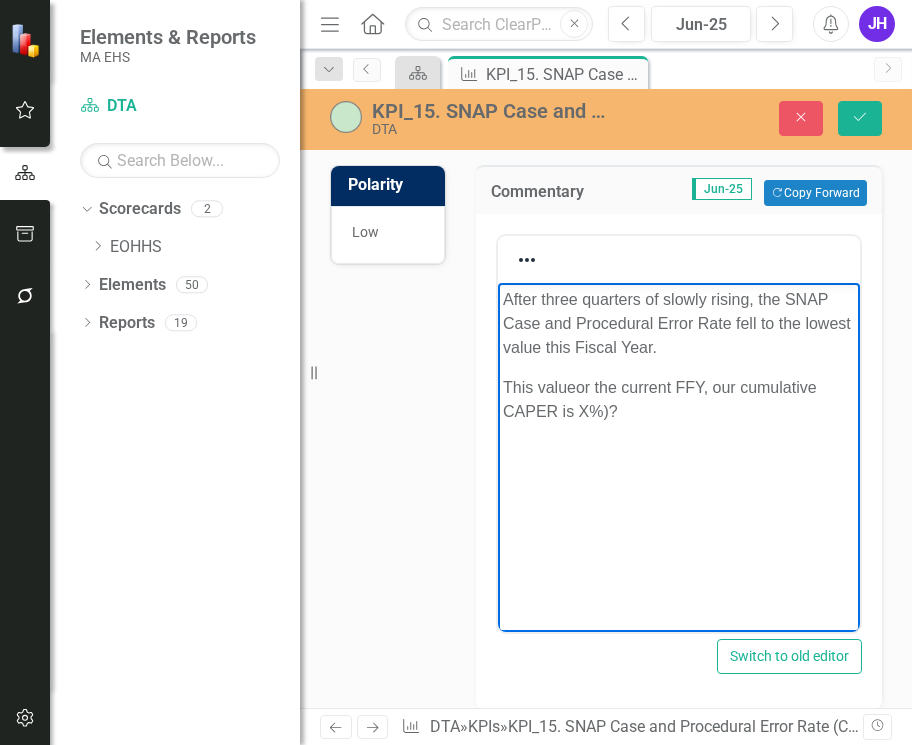 click on "This value  or the current FFY, our cumulative CAPER is X%)?" at bounding box center (678, 400) 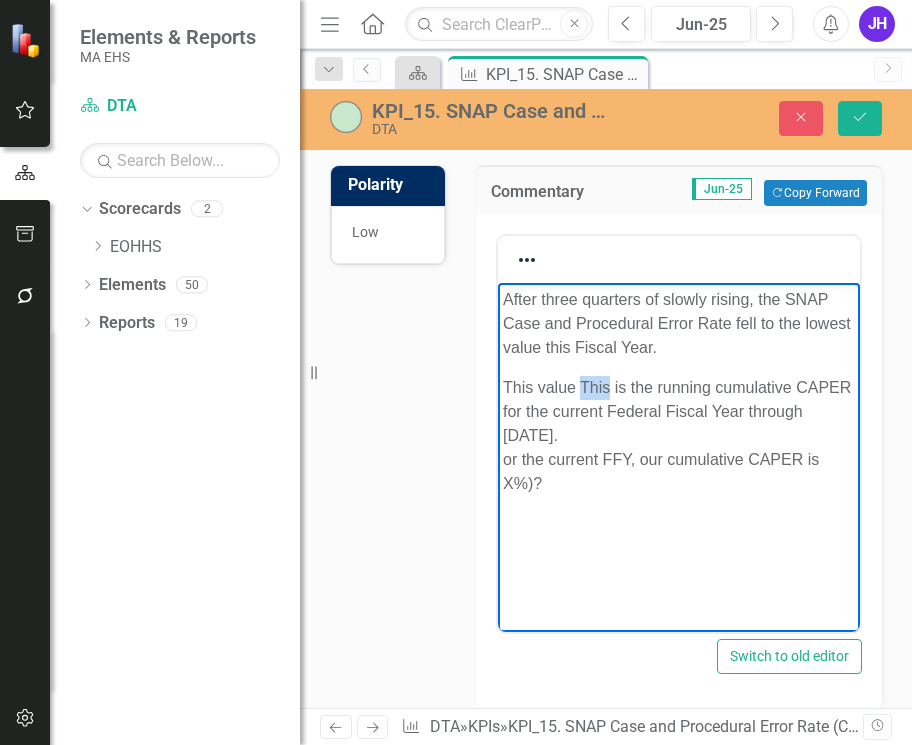 drag, startPoint x: 610, startPoint y: 384, endPoint x: 582, endPoint y: 378, distance: 28.635643 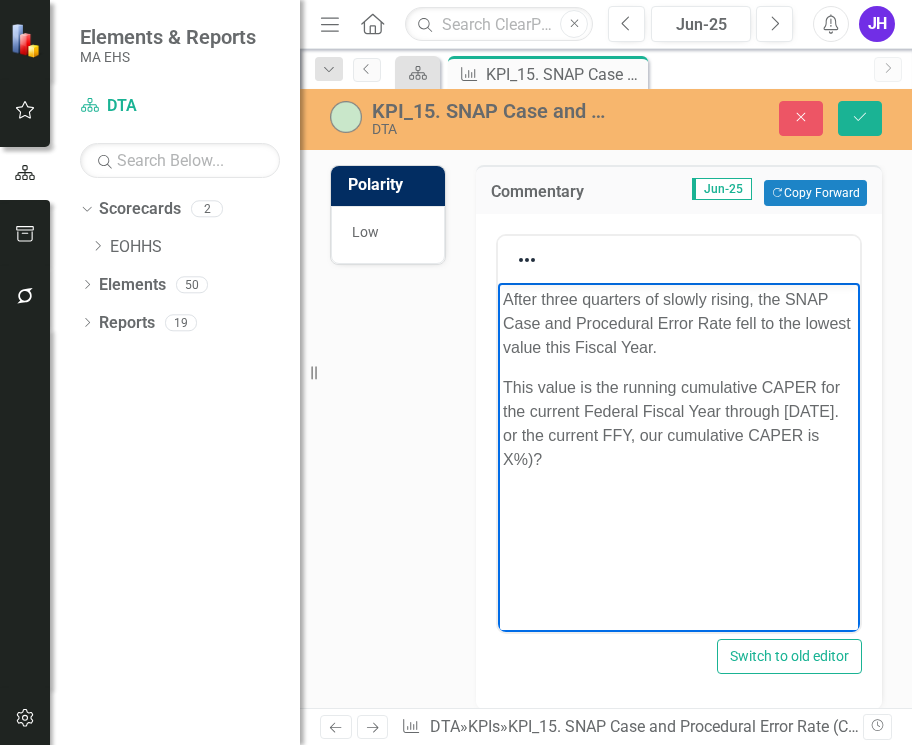 click on "This value is the running cumulative CAPER for the current Federal Fiscal Year through [DATE]. or the current FFY, our cumulative CAPER is X%)?" at bounding box center [678, 424] 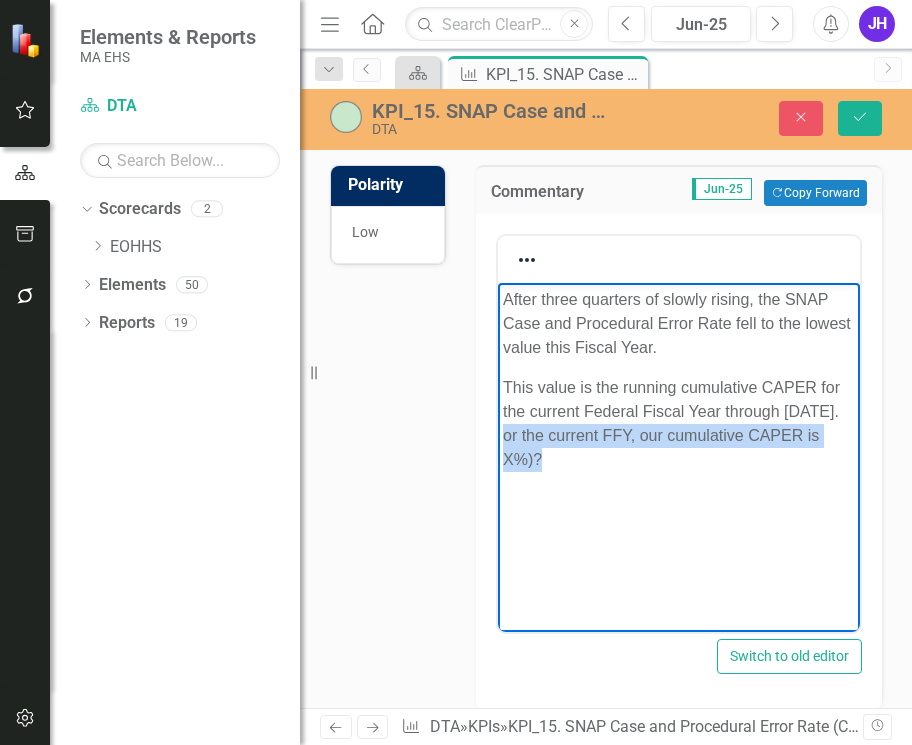 drag, startPoint x: 607, startPoint y: 500, endPoint x: 494, endPoint y: 469, distance: 117.17508 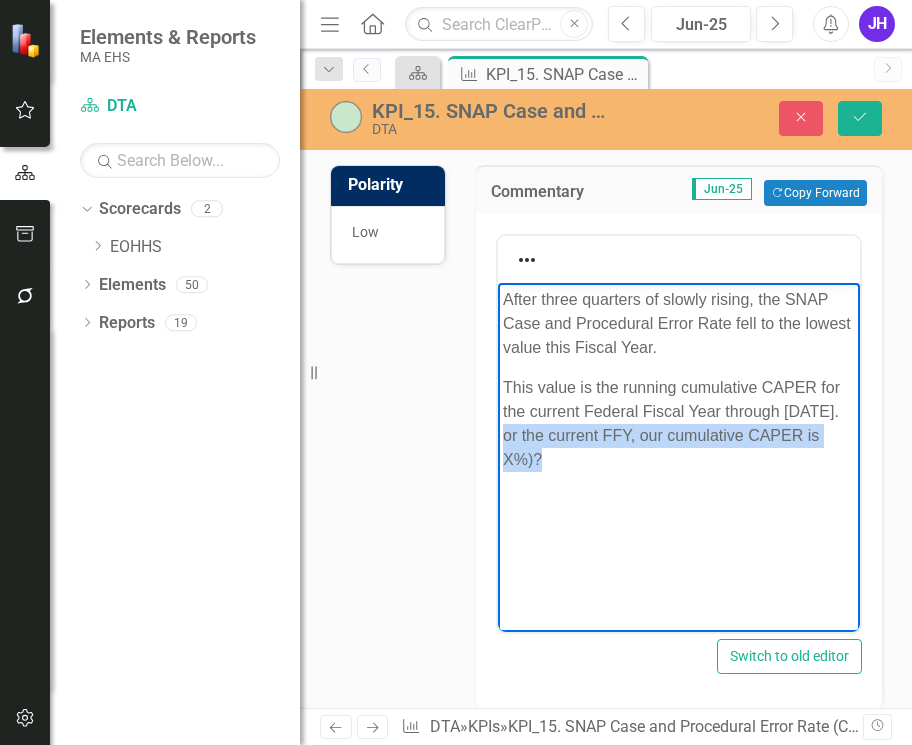 click on "After three quarters of slowly rising, the SNAP Case and Procedural Error Rate fell to the lowest value this Fiscal Year. This value is the running cumulative CAPER for the current Federal Fiscal Year through [DATE]. or the current FFY, our cumulative CAPER is X%)?" at bounding box center (678, 433) 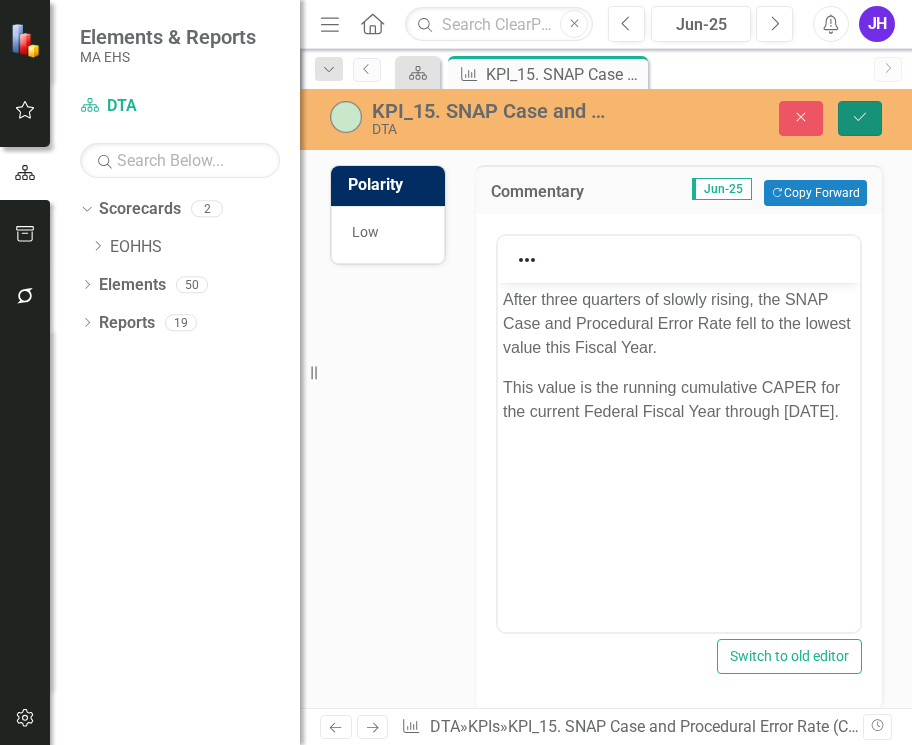 click on "Save" at bounding box center [860, 118] 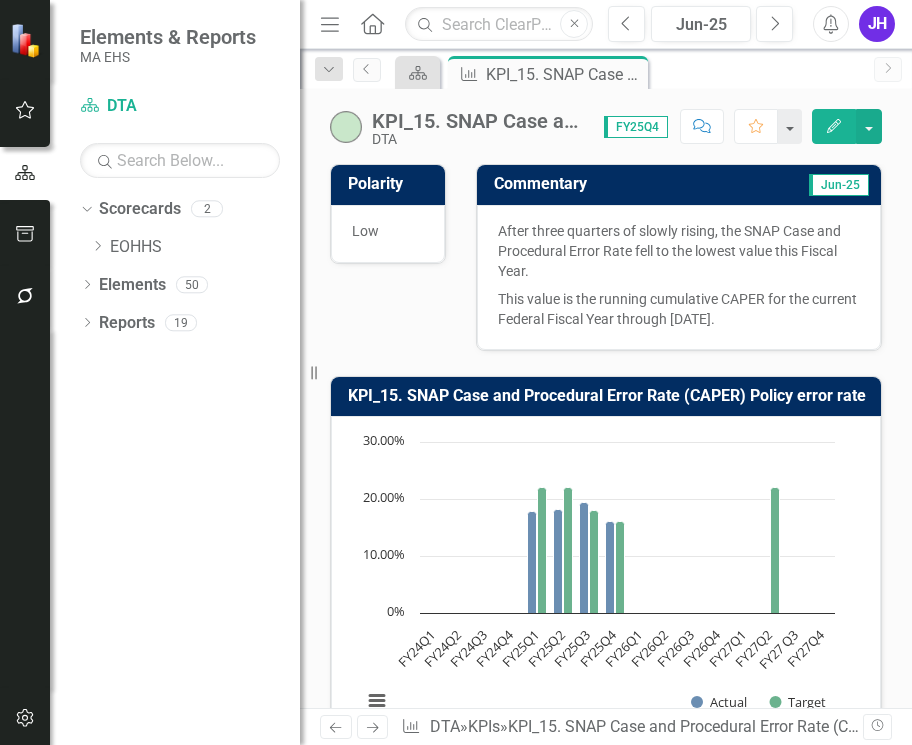 click on "KPI KPI_15. SNAP Case and Procedural Error Rate (CAPER) Policy error rate Pin Close" at bounding box center [548, 72] 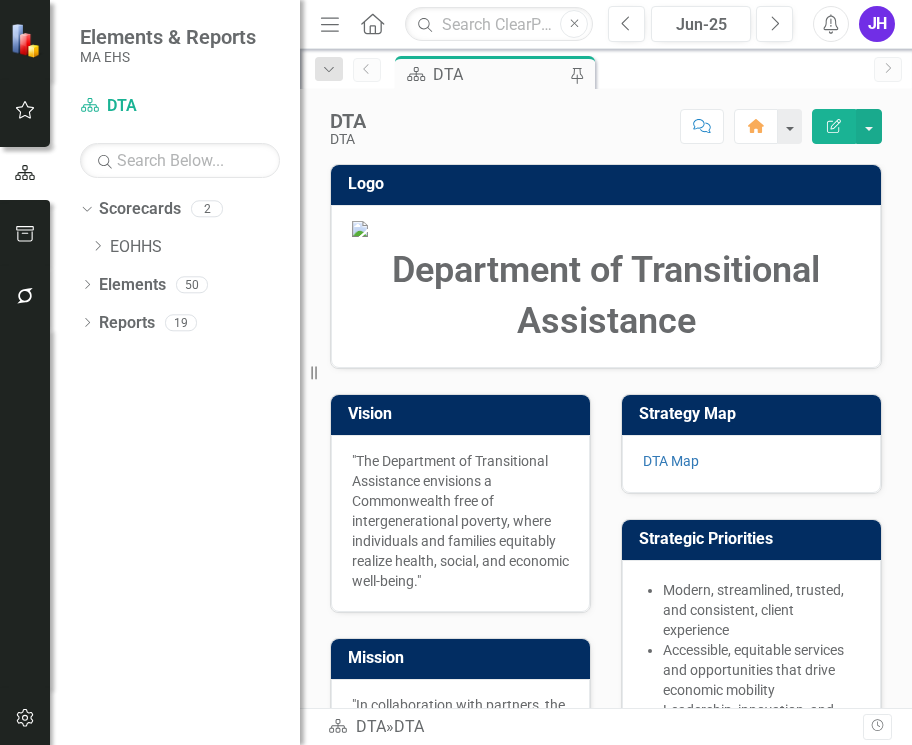 scroll, scrollTop: 800, scrollLeft: 0, axis: vertical 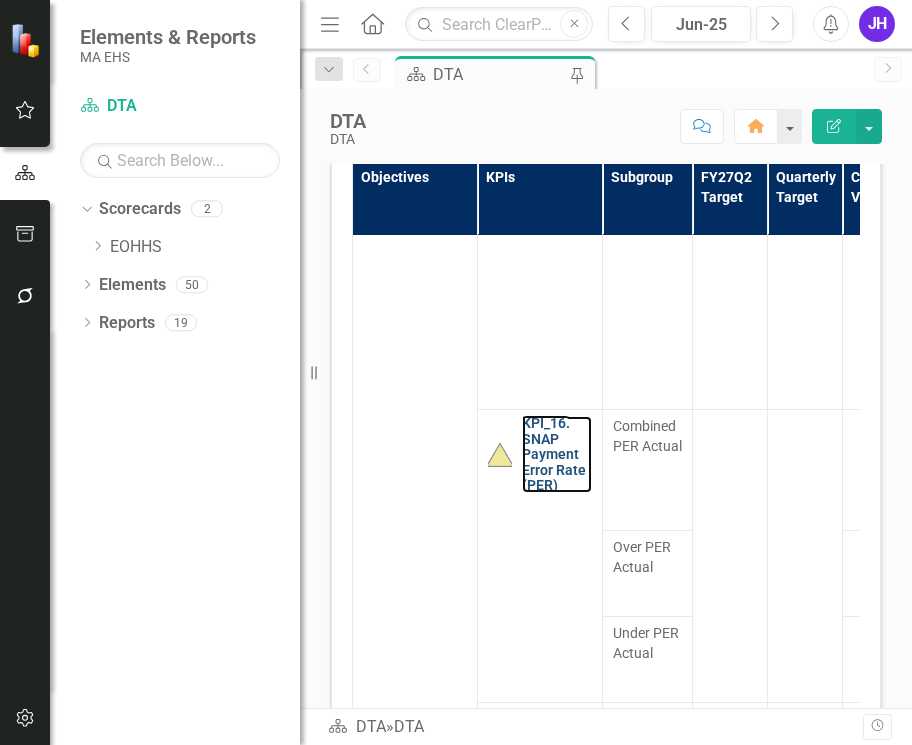 click on "KPI_16. SNAP Payment Error Rate (PER)" at bounding box center [557, 454] 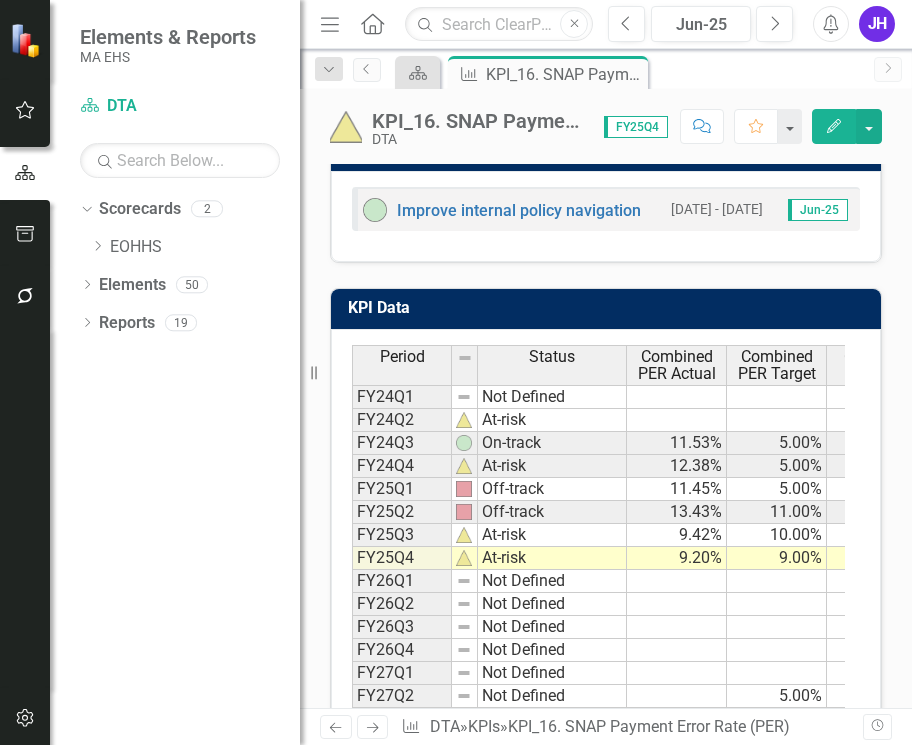 scroll, scrollTop: 1345, scrollLeft: 0, axis: vertical 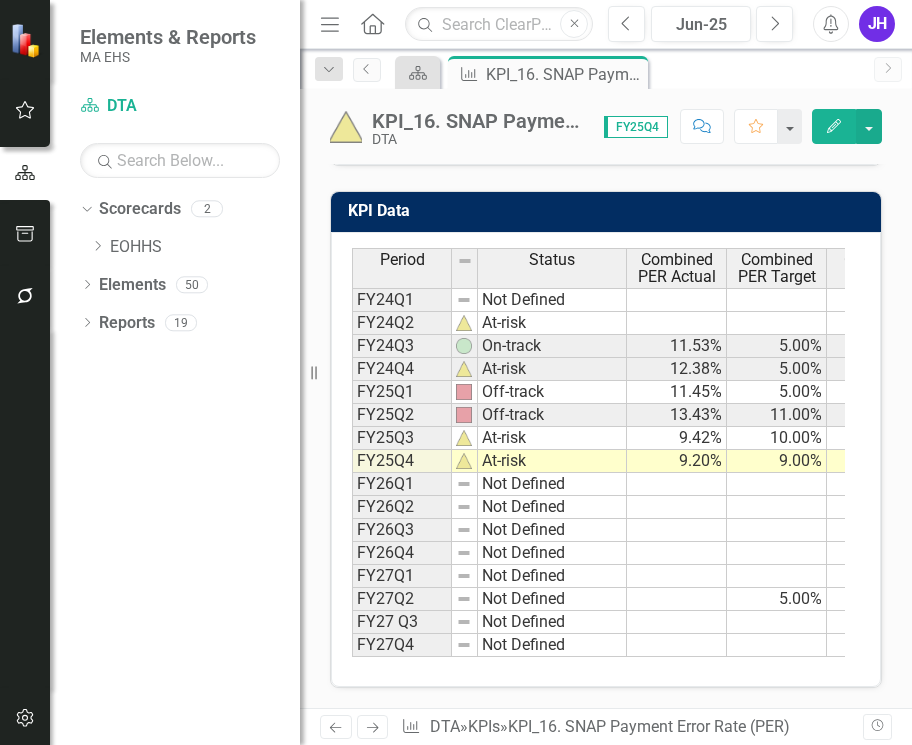 click on "9.20%" at bounding box center (677, 461) 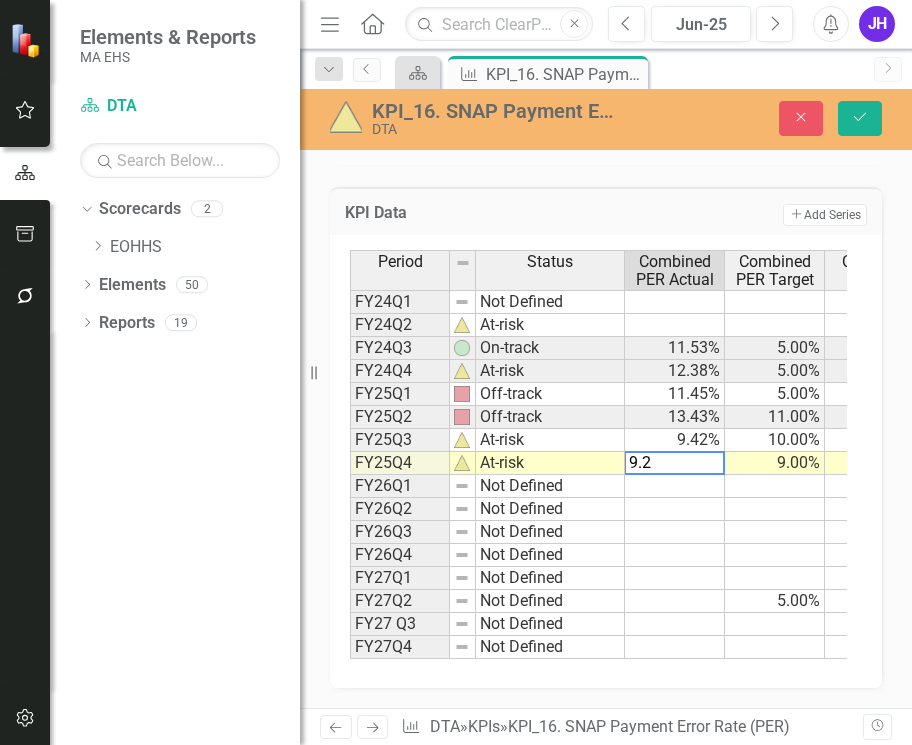 click on "9.2" at bounding box center (674, 463) 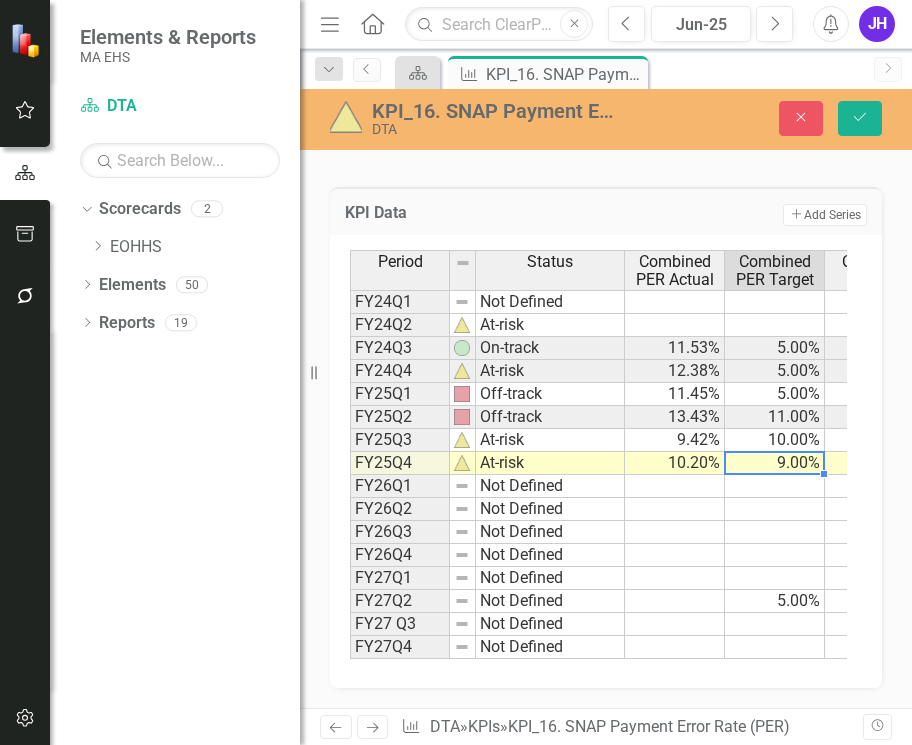 scroll, scrollTop: 0, scrollLeft: 78, axis: horizontal 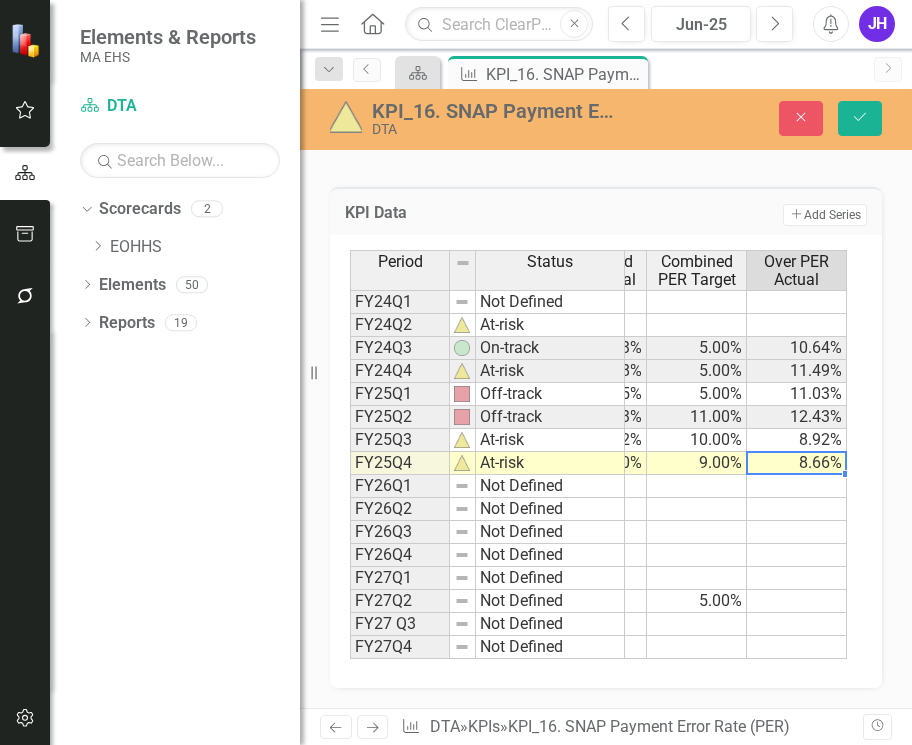 click on "8.66%" at bounding box center [797, 463] 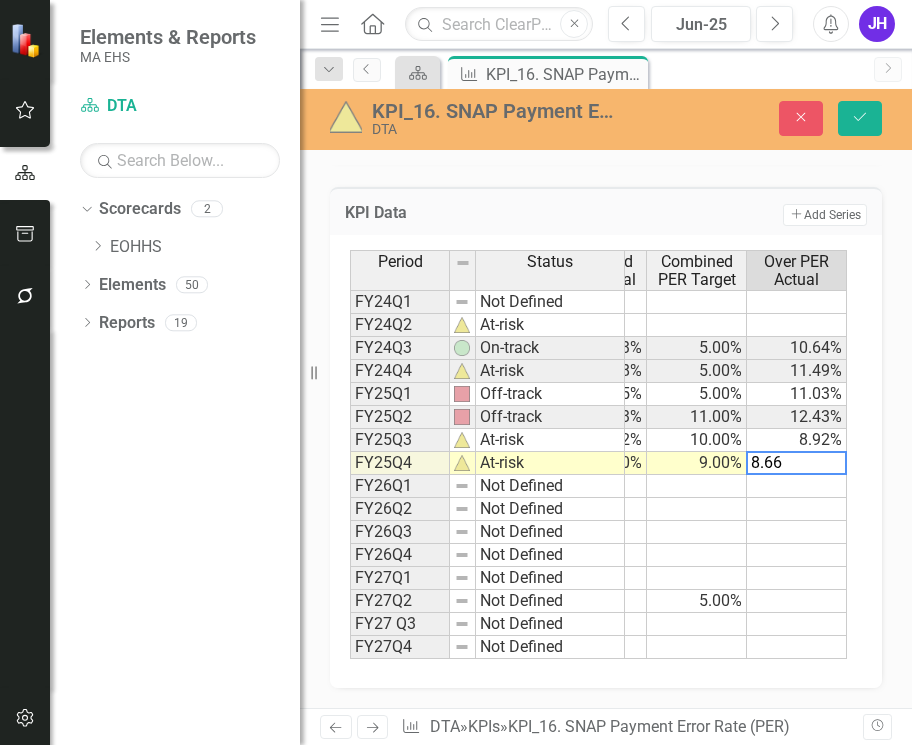 drag, startPoint x: 813, startPoint y: 456, endPoint x: 735, endPoint y: 456, distance: 78 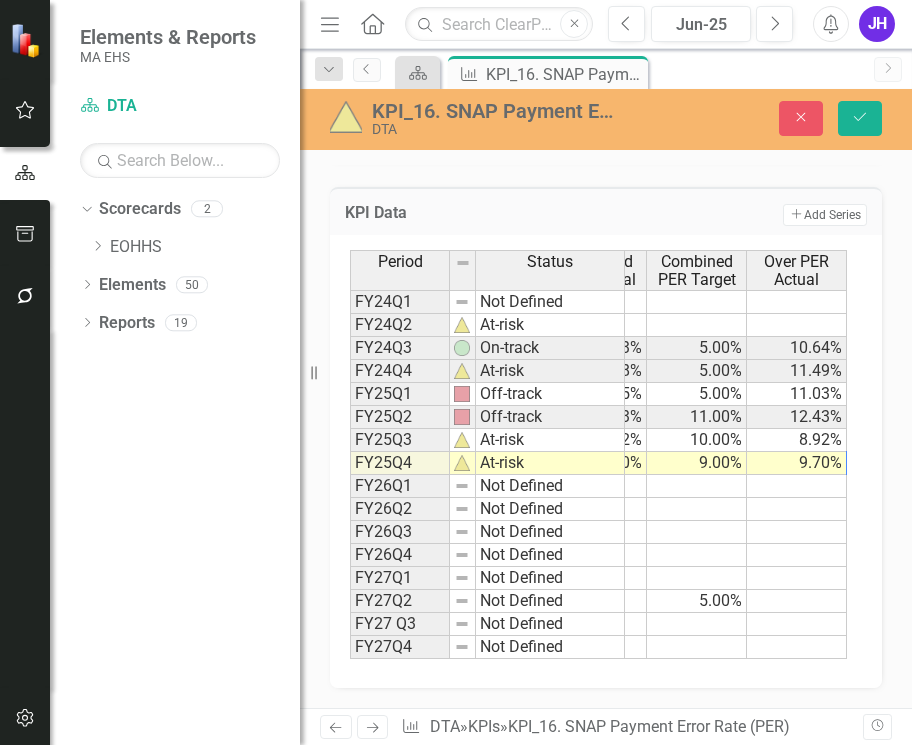scroll, scrollTop: 0, scrollLeft: 178, axis: horizontal 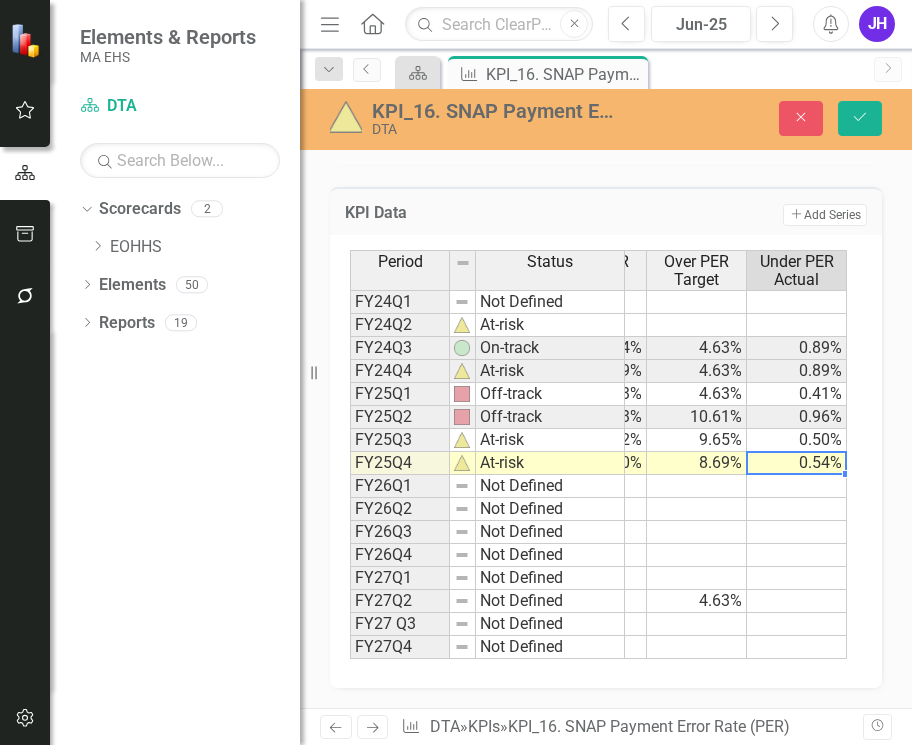 click on "0.54%" at bounding box center [797, 463] 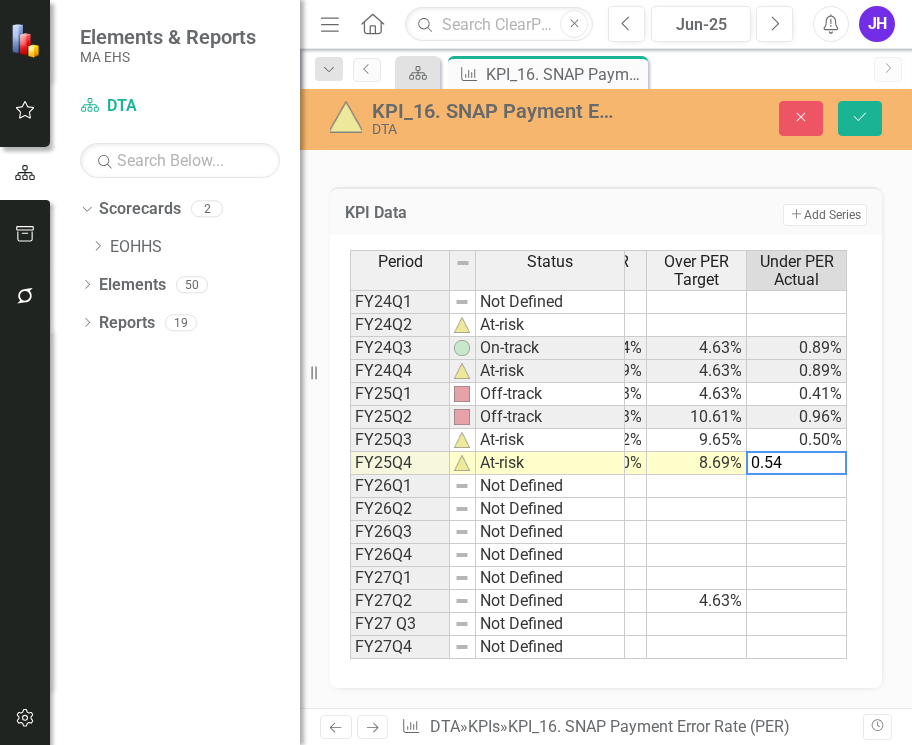 click on "0.54" at bounding box center [796, 463] 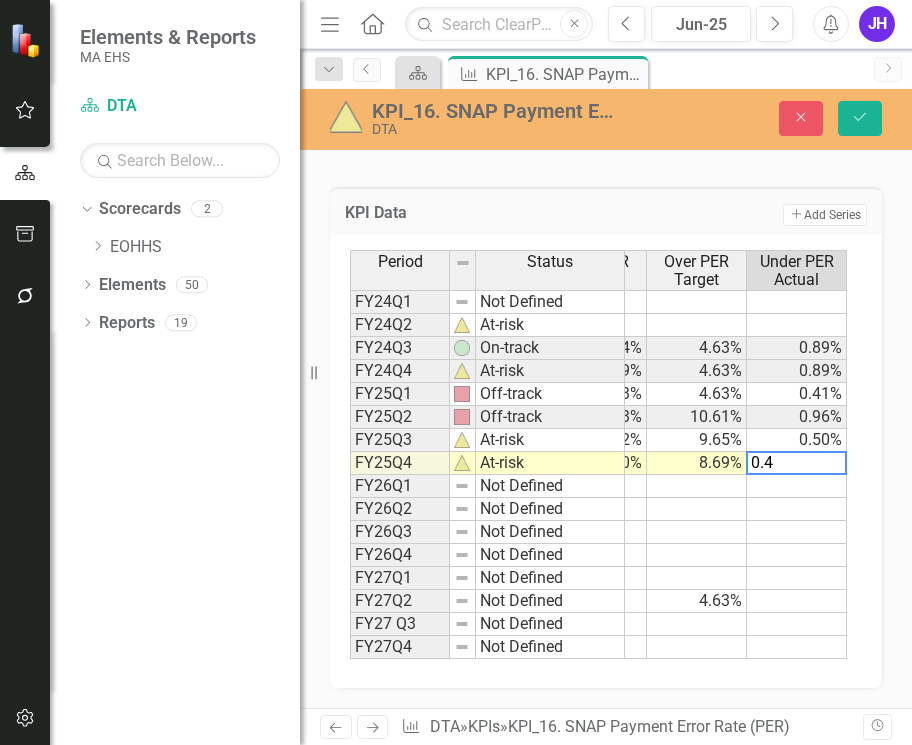 type on "0.49" 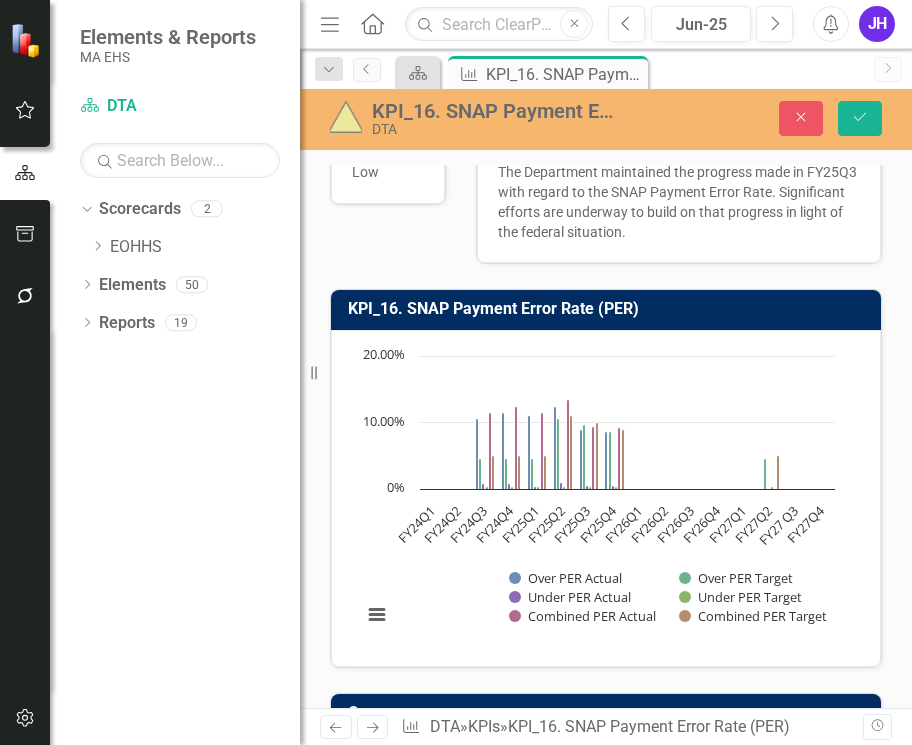 scroll, scrollTop: 0, scrollLeft: 0, axis: both 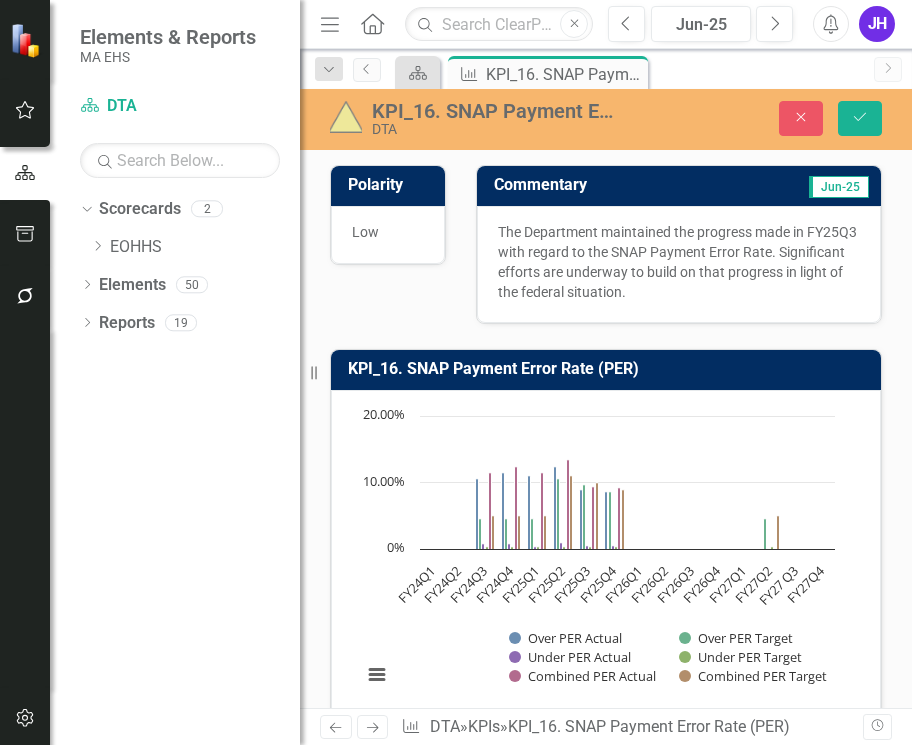 type 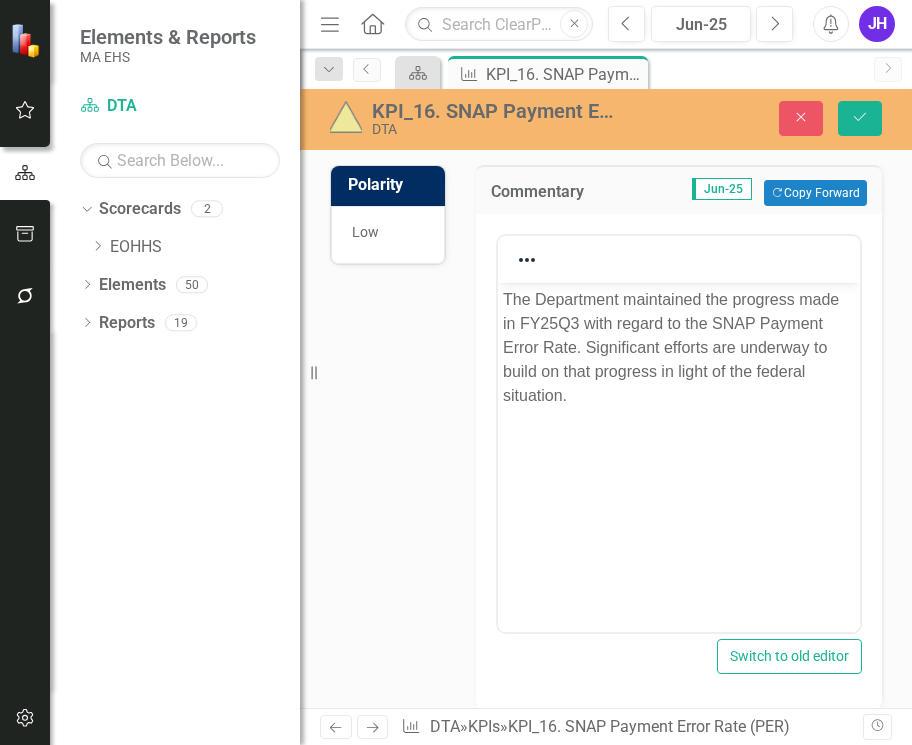 scroll, scrollTop: 0, scrollLeft: 0, axis: both 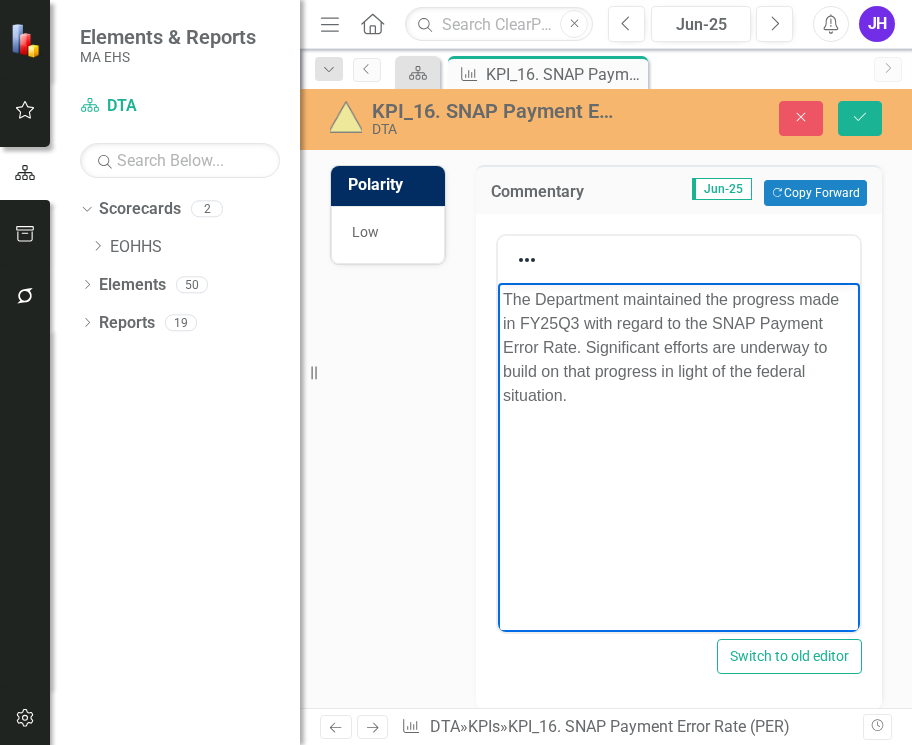 click on "The Department maintained the progress made in FY25Q3 with regard to the SNAP Payment Error Rate. Significant efforts are underway to build on that progress in light of the federal situation." at bounding box center [678, 433] 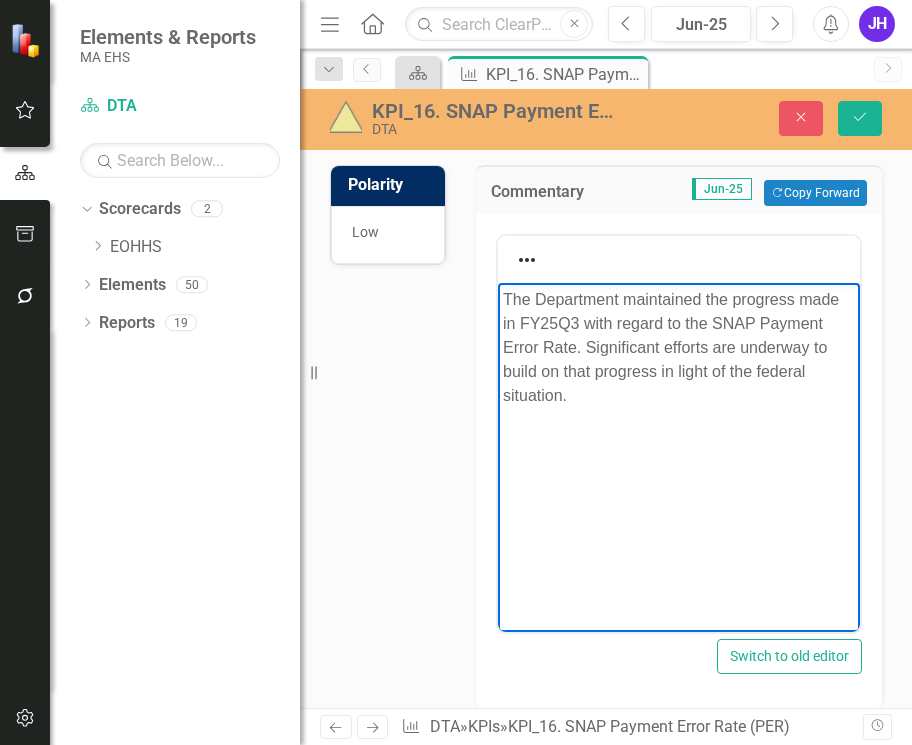 click on "The Department maintained the progress made in FY25Q3 with regard to the SNAP Payment Error Rate. Significant efforts are underway to build on that progress in light of the federal situation." at bounding box center (678, 348) 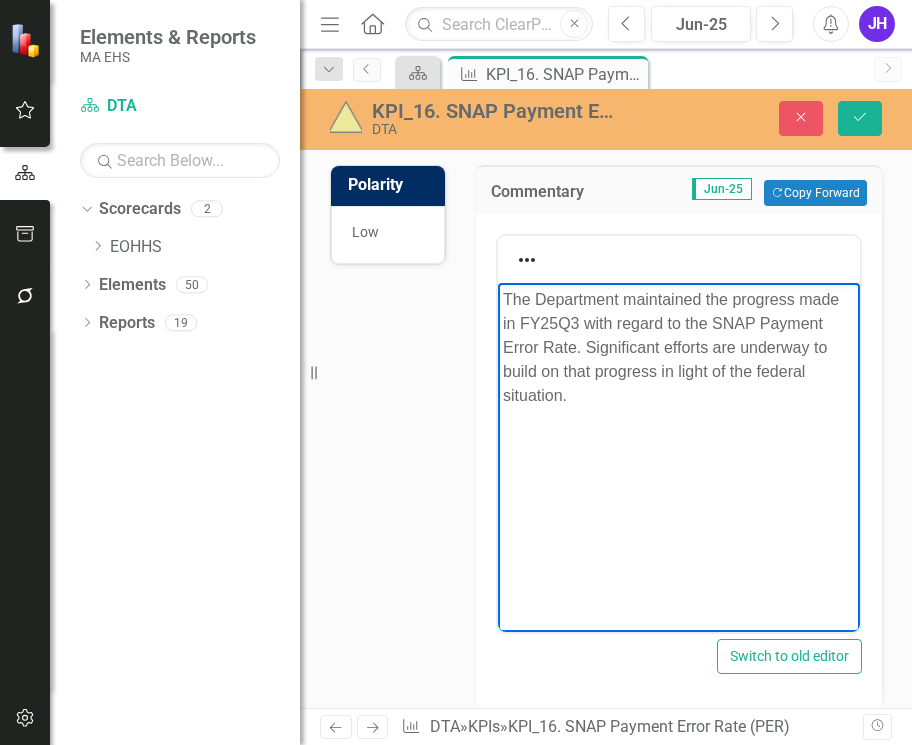 click on "The Department maintained the progress made in FY25Q3 with regard to the SNAP Payment Error Rate. Significant efforts are underway to build on that progress in light of the federal situation." at bounding box center [678, 348] 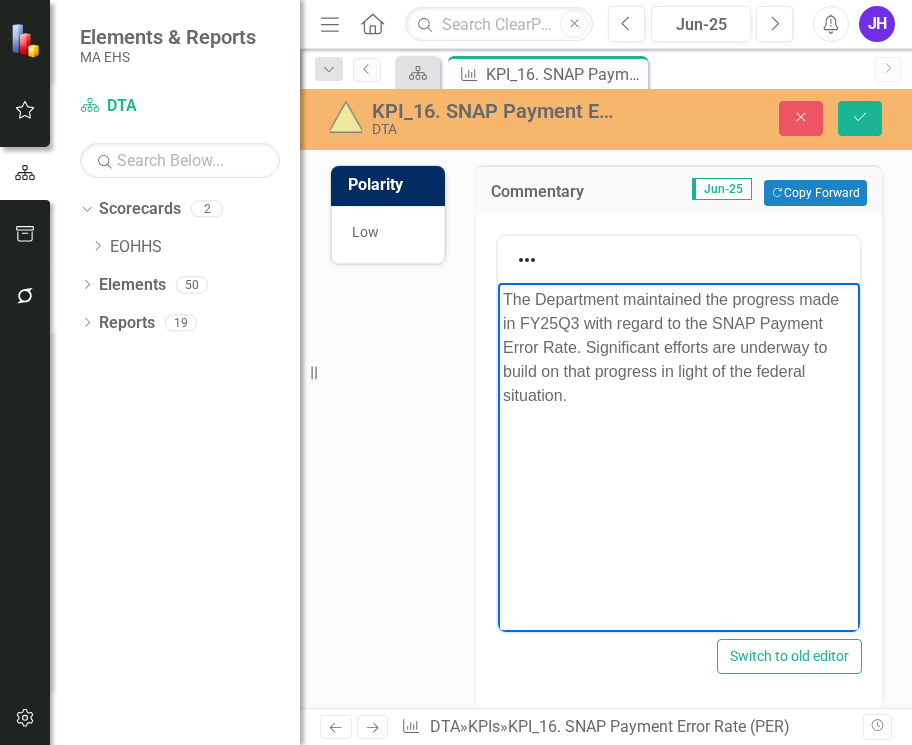 paste 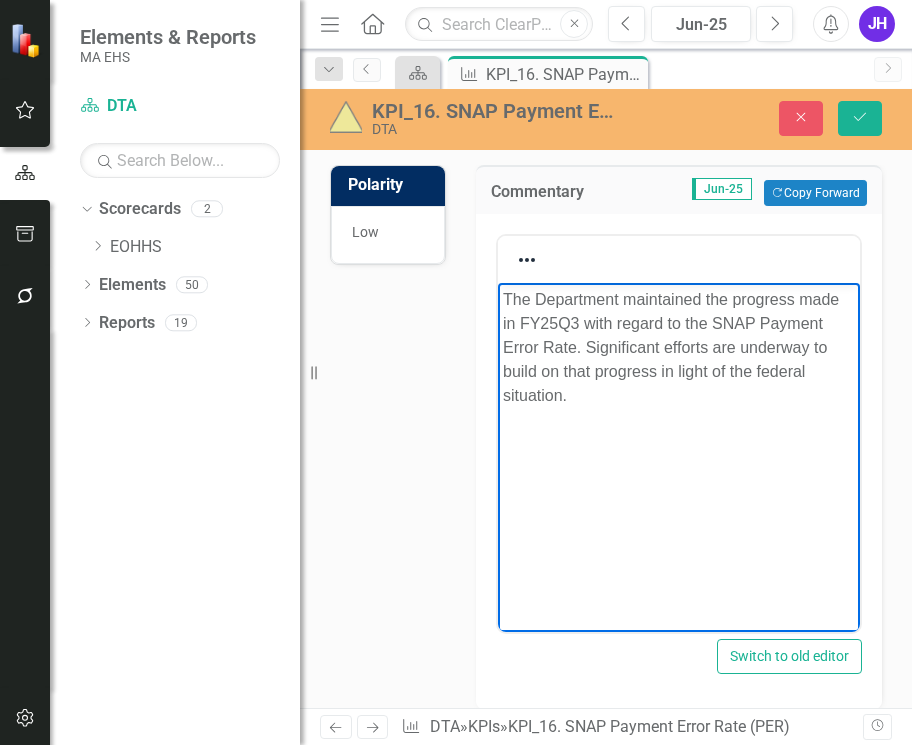 type 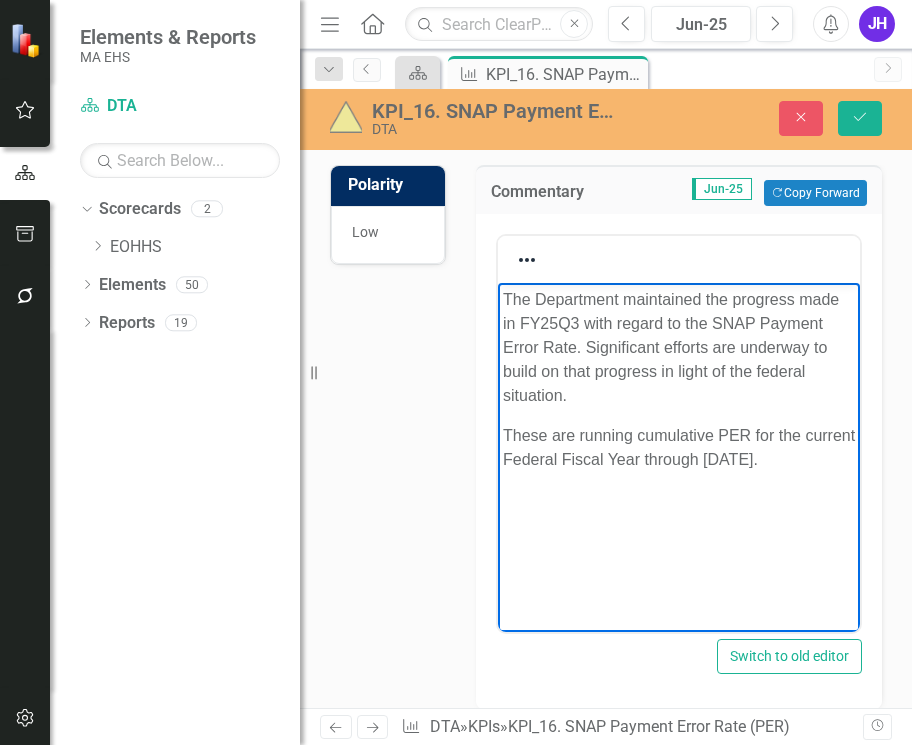 drag, startPoint x: 751, startPoint y: 437, endPoint x: 765, endPoint y: 433, distance: 14.56022 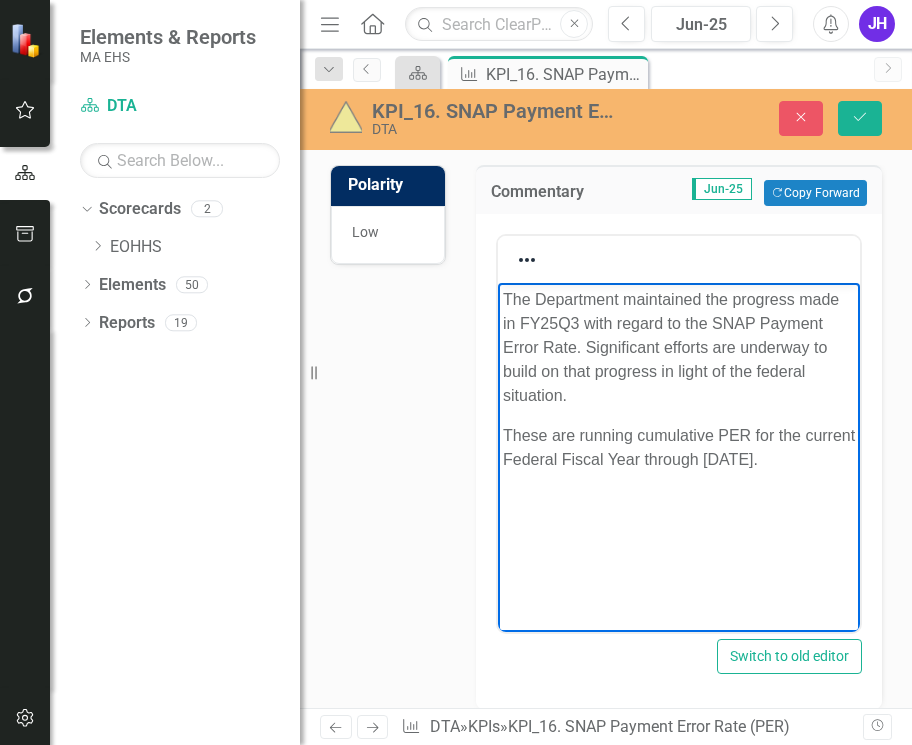 click on "These are running cumulative PER for the current Federal Fiscal Year through [DATE]." at bounding box center (678, 448) 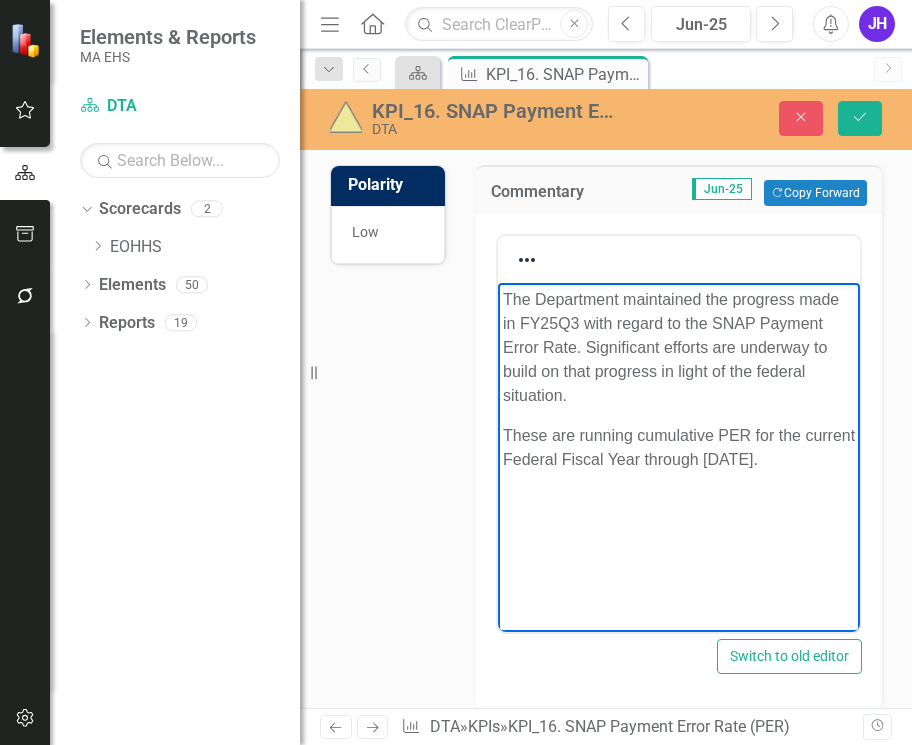 click on "These are running cumulative PER for the current Federal Fiscal Year through [DATE]." at bounding box center [678, 448] 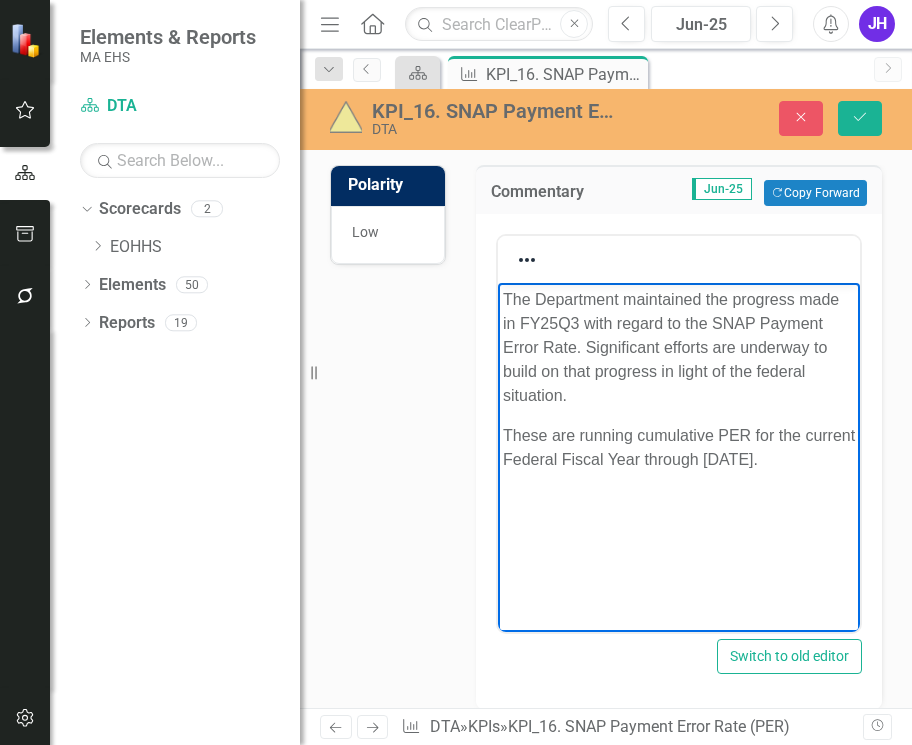 click on "These are running cumulative PER for the current Federal Fiscal Year through [DATE]." at bounding box center [678, 448] 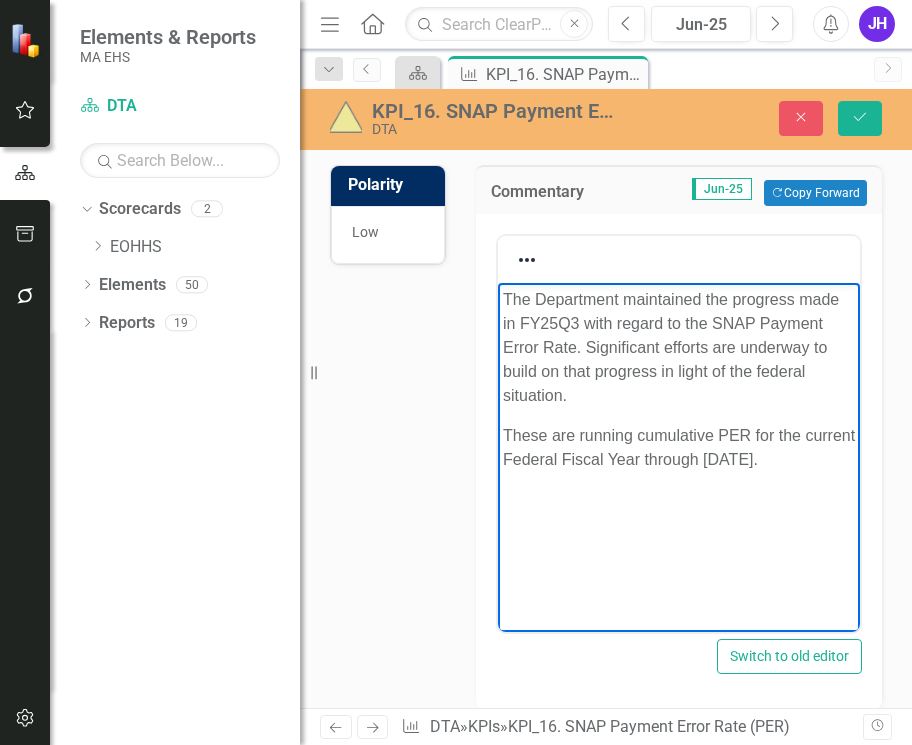 click on "These are running cumulative PER for the current Federal Fiscal Year through [DATE]." at bounding box center (678, 448) 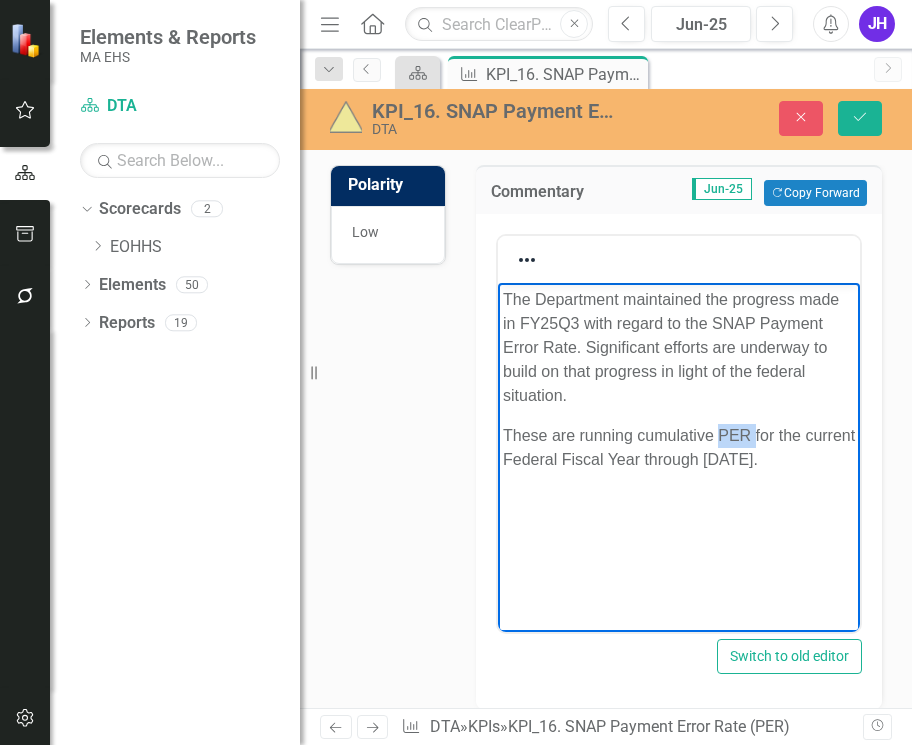click on "These are running cumulative PER for the current Federal Fiscal Year through [DATE]." at bounding box center [678, 448] 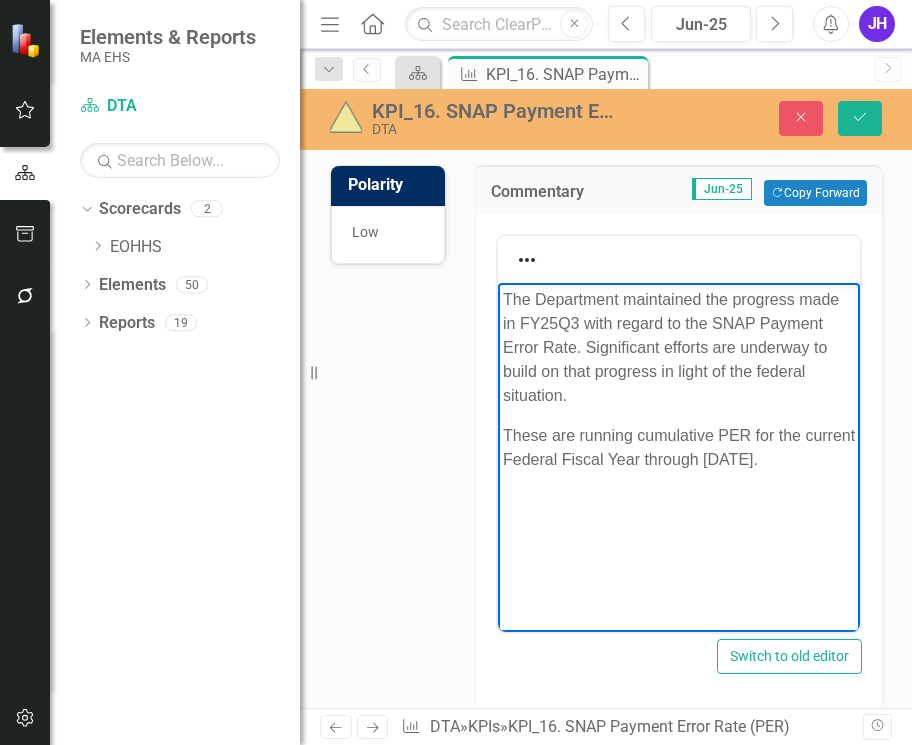 click on "These are running cumulative PER for the current Federal Fiscal Year through [DATE]." at bounding box center (678, 448) 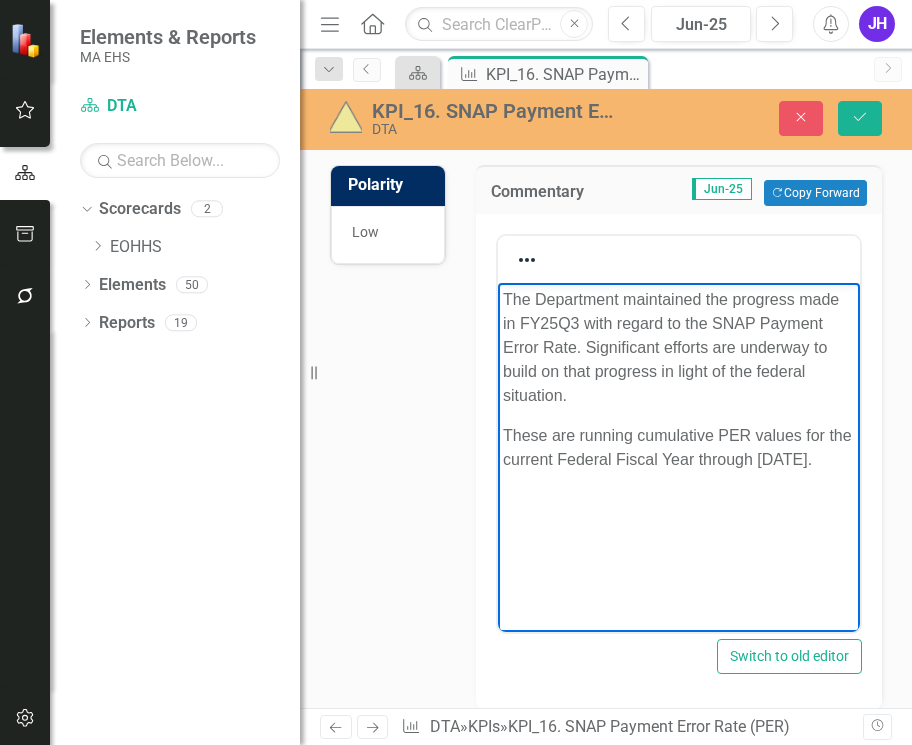 click on "These are running cumulative PER values for the current Federal Fiscal Year through [DATE]." at bounding box center [678, 448] 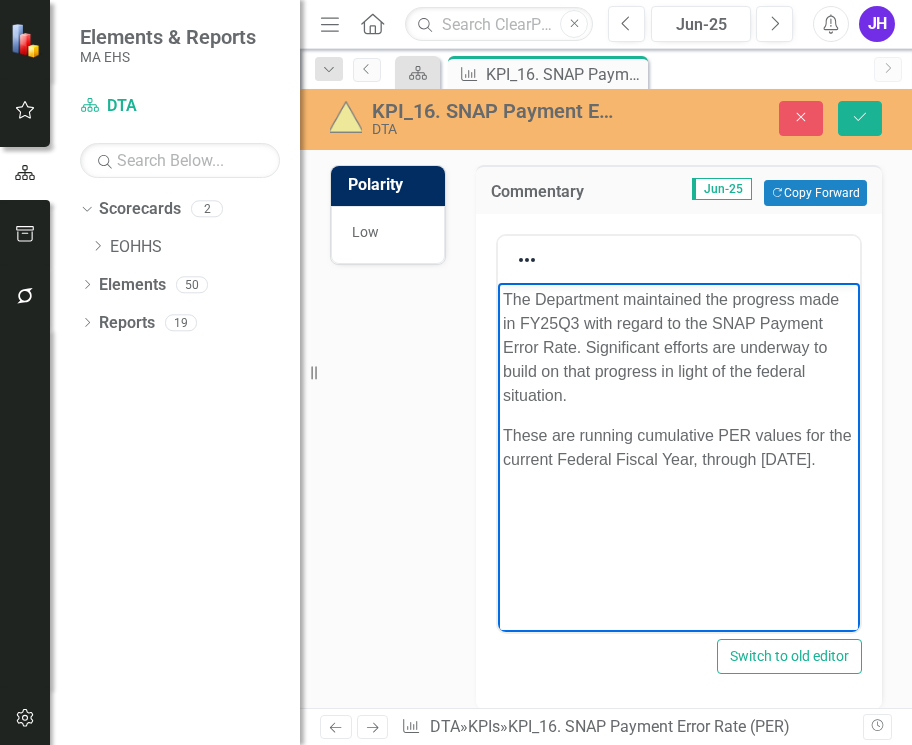 click on "The Department maintained the progress made in FY25Q3 with regard to the SNAP Payment Error Rate. Significant efforts are underway to build on that progress in light of the federal situation. These are running cumulative PER values for the current Federal Fiscal Year, through [DATE]." at bounding box center (678, 433) 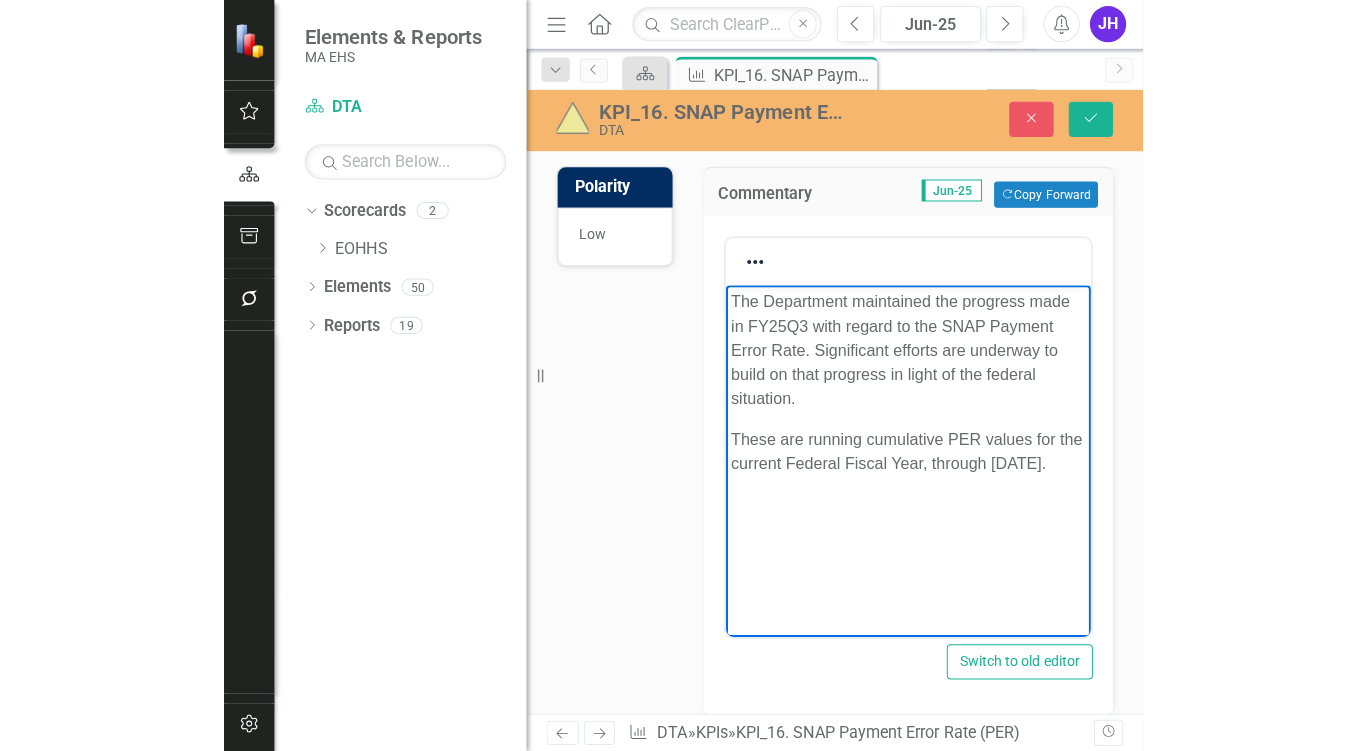 scroll, scrollTop: 100, scrollLeft: 0, axis: vertical 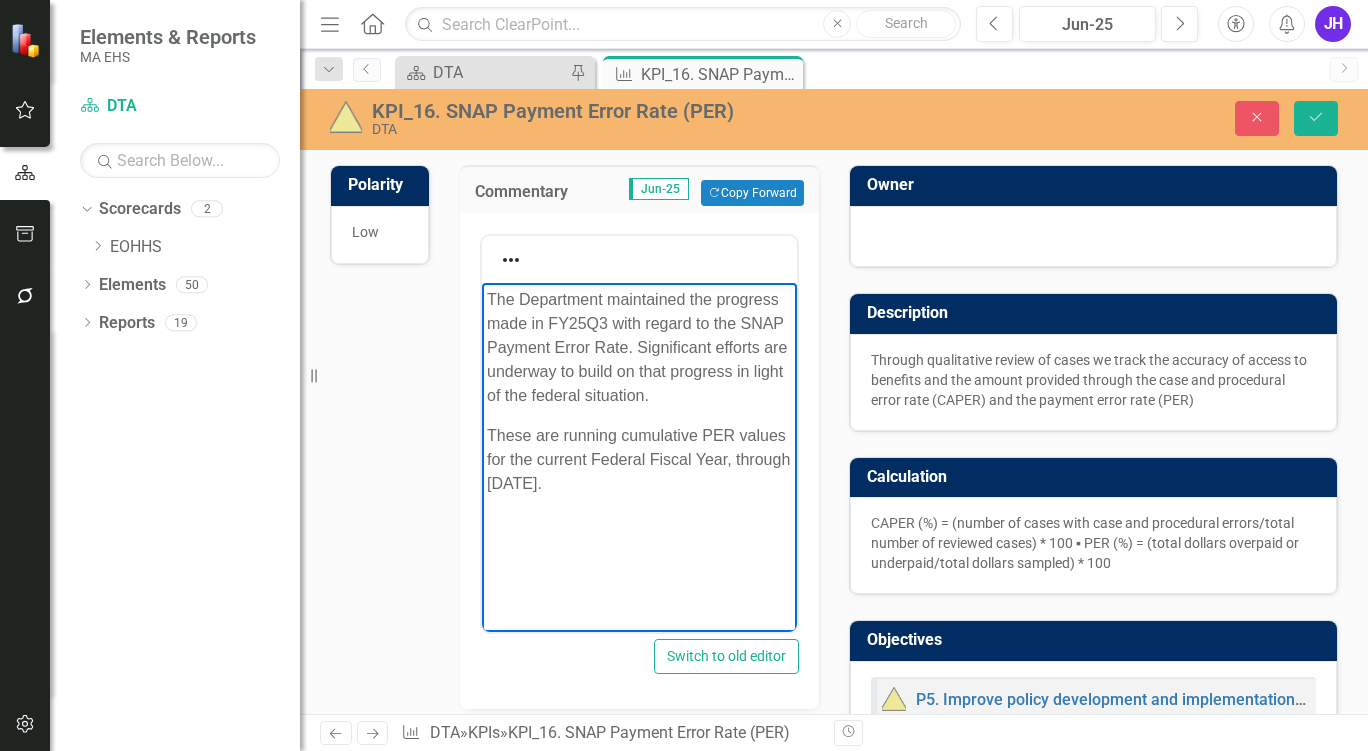 click on "The Department maintained the progress made in FY25Q3 with regard to the SNAP Payment Error Rate. Significant efforts are underway to build on that progress in light of the federal situation." at bounding box center (638, 348) 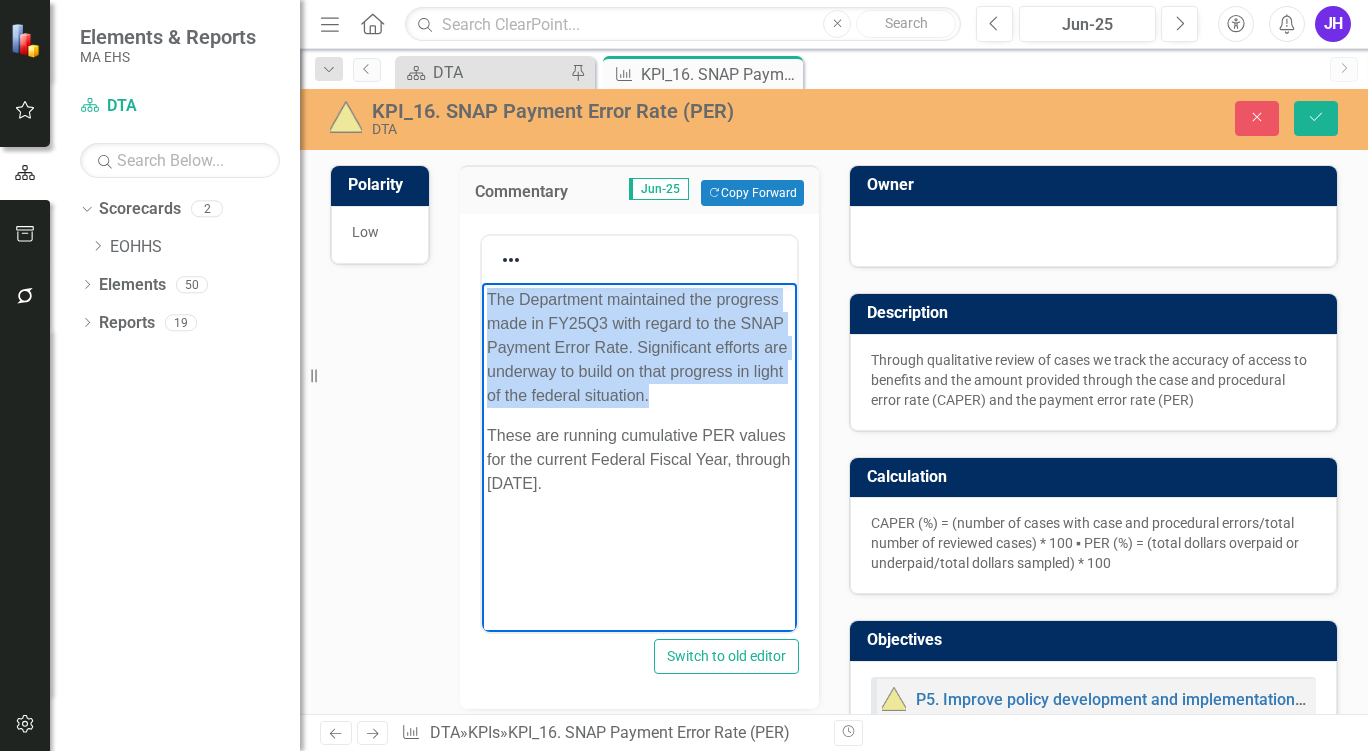 drag, startPoint x: 706, startPoint y: 395, endPoint x: 373, endPoint y: 284, distance: 351.01282 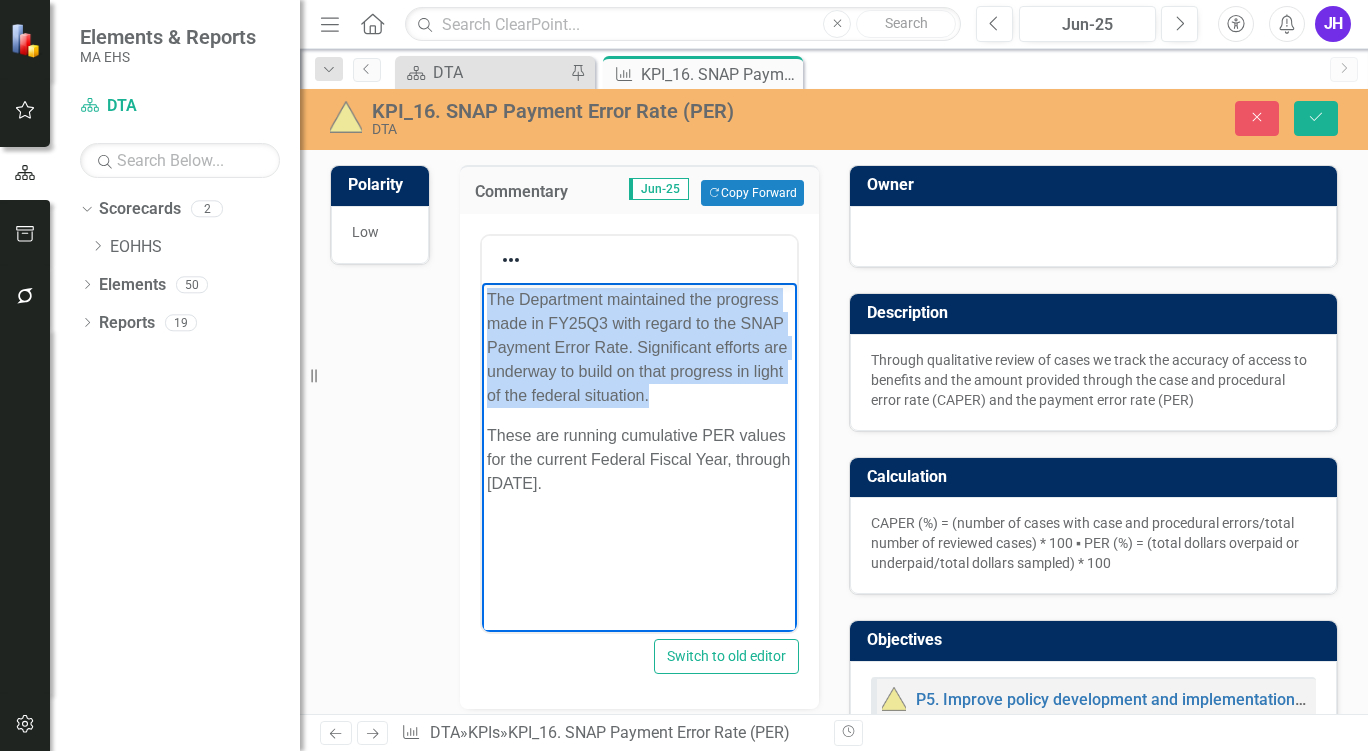 click on "The Department maintained the progress made in FY25Q3 with regard to the SNAP Payment Error Rate. Significant efforts are underway to build on that progress in light of the federal situation. These are running cumulative PER values for the current Federal Fiscal Year, through [DATE]." at bounding box center (638, 433) 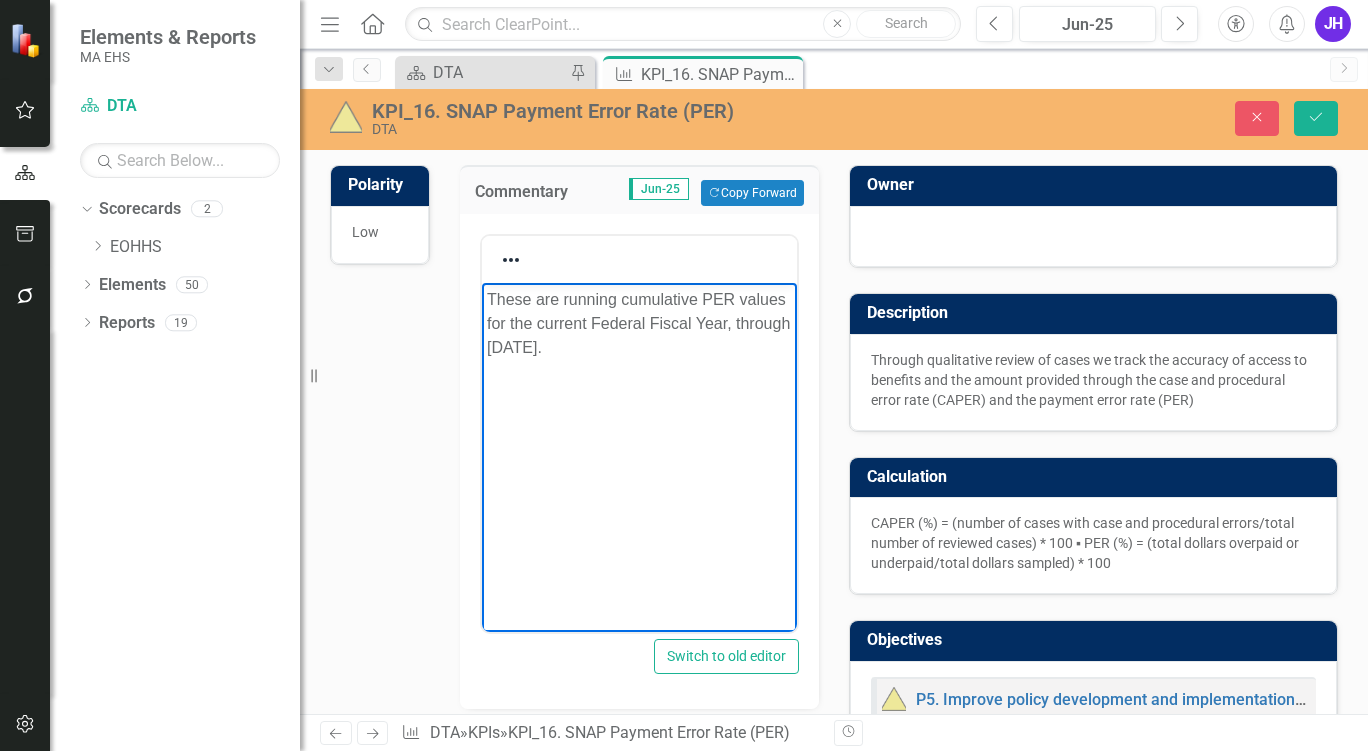 click on "These are running cumulative PER values for the current Federal Fiscal Year, through [DATE]." at bounding box center (638, 433) 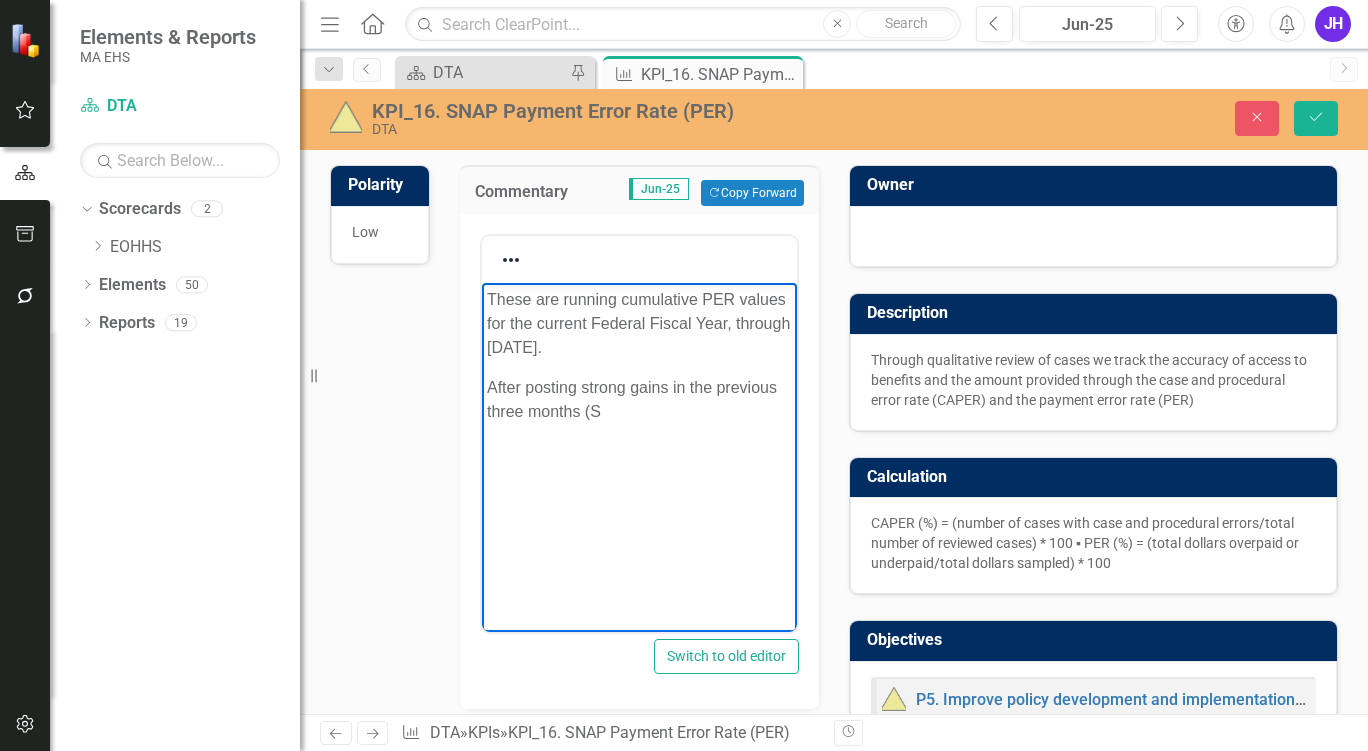 click on "After posting strong gains in the previous three months (S" at bounding box center (638, 400) 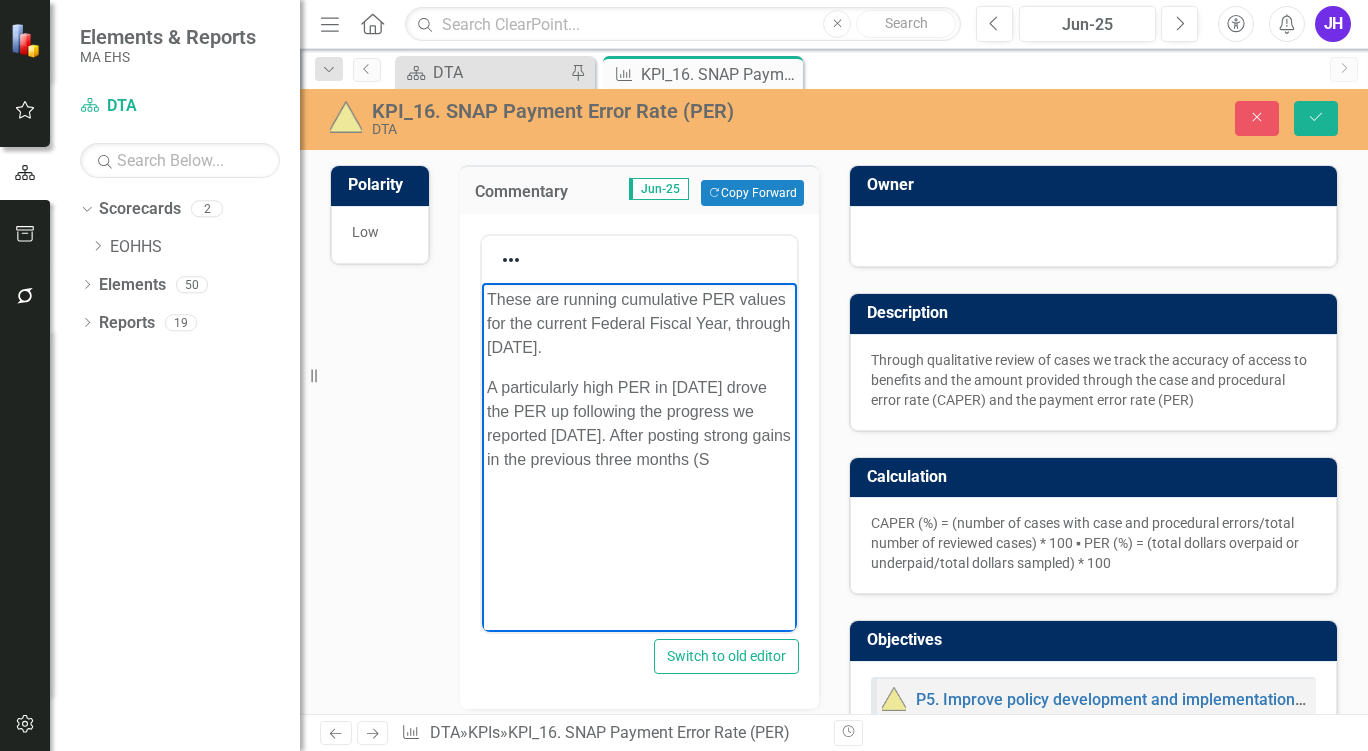 drag, startPoint x: 659, startPoint y: 496, endPoint x: 708, endPoint y: 436, distance: 77.46612 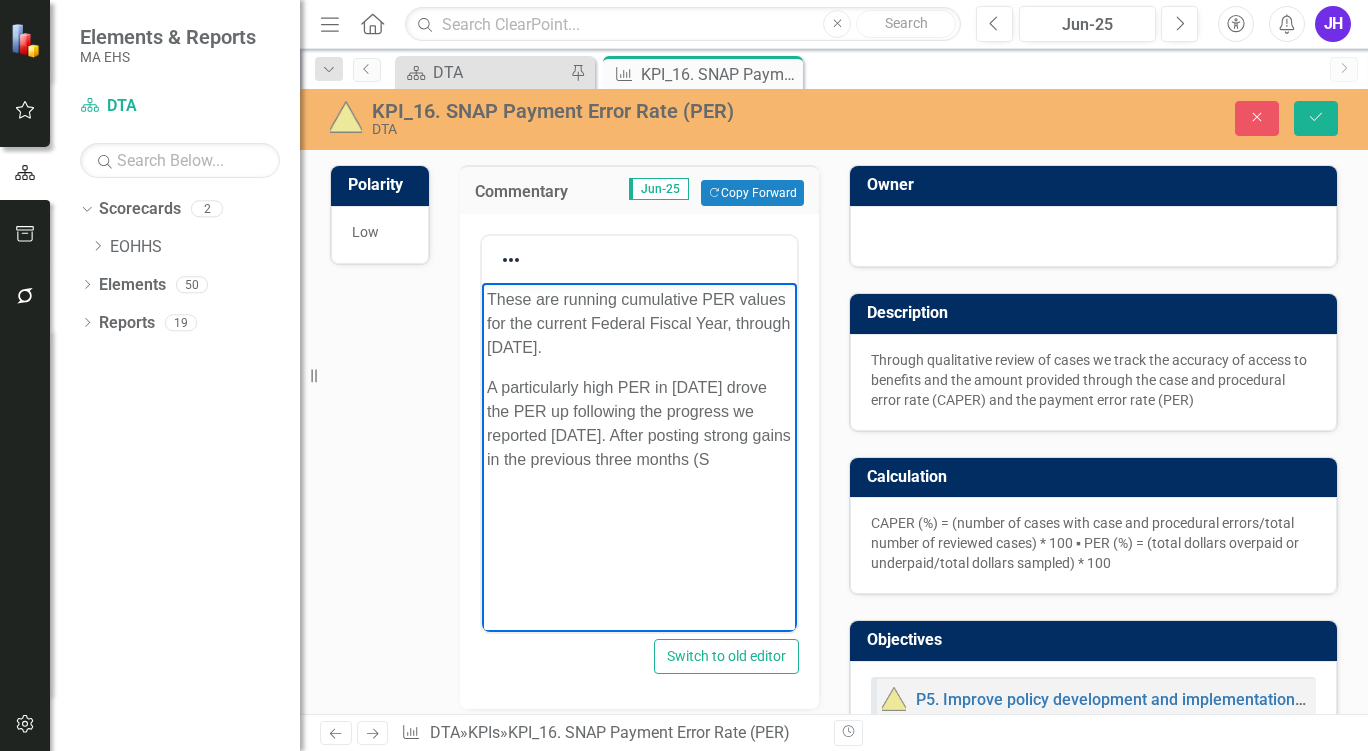 click on "These are running cumulative PER values for the current Federal Fiscal Year, through [DATE]. A particularly high PER in [DATE] drove the PER up following the progress we reported [DATE]. After posting strong gains in the previous three months (S" at bounding box center (638, 433) 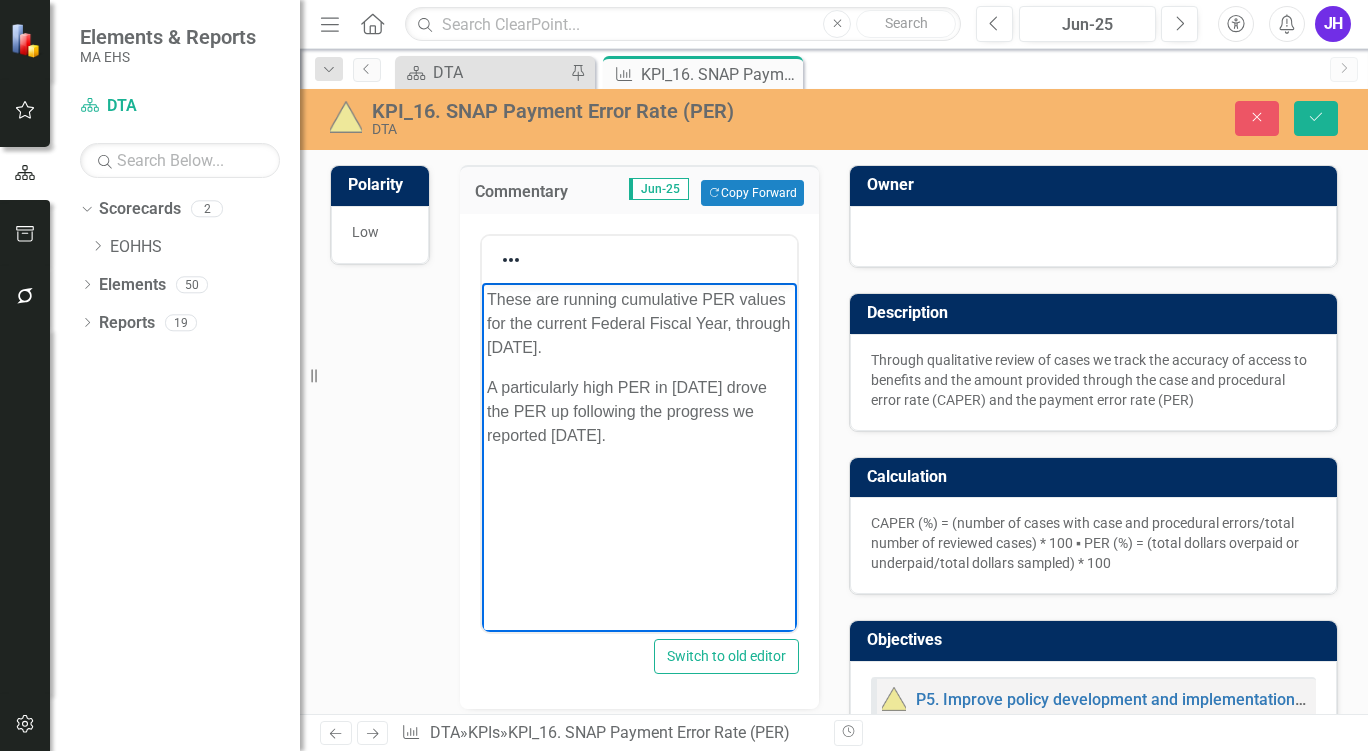 scroll, scrollTop: 100, scrollLeft: 0, axis: vertical 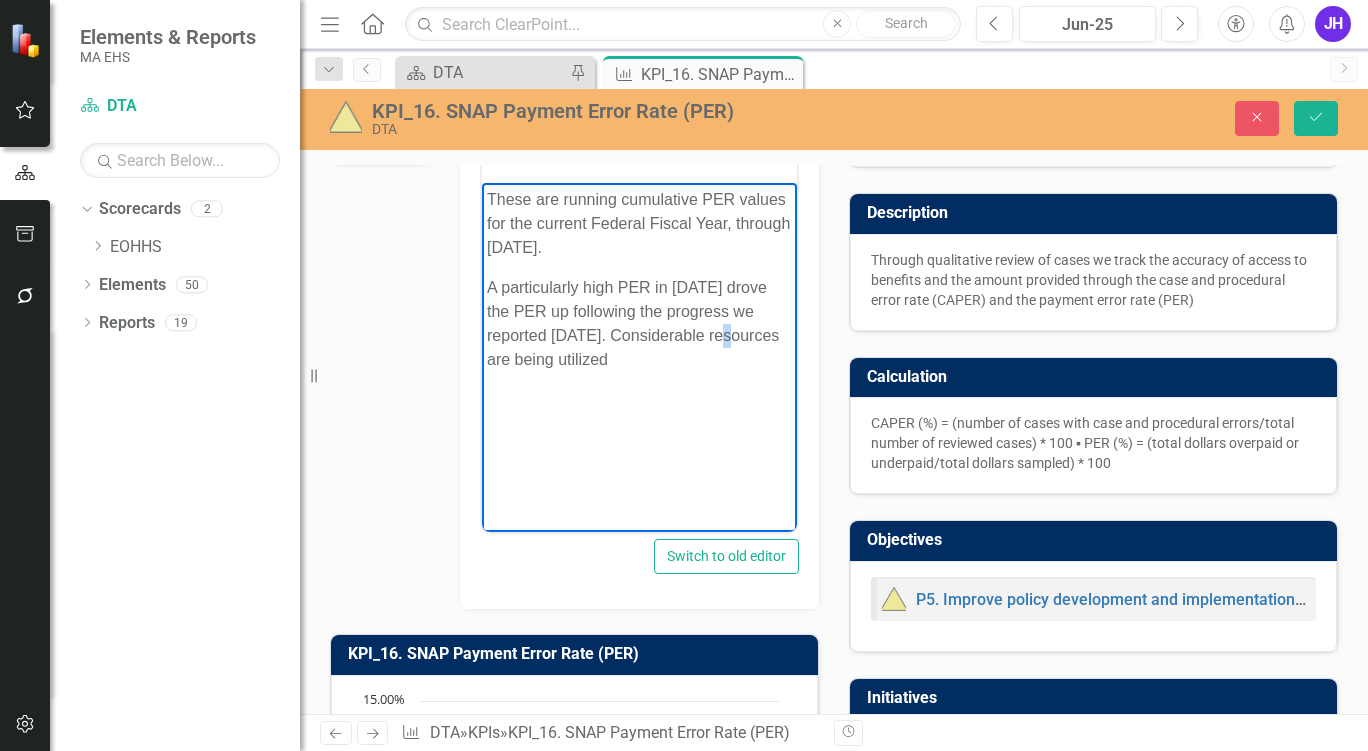 click on "A particularly high PER in [DATE] drove the PER up following the progress we reported [DATE]. Considerable resources are being utilized" at bounding box center (638, 324) 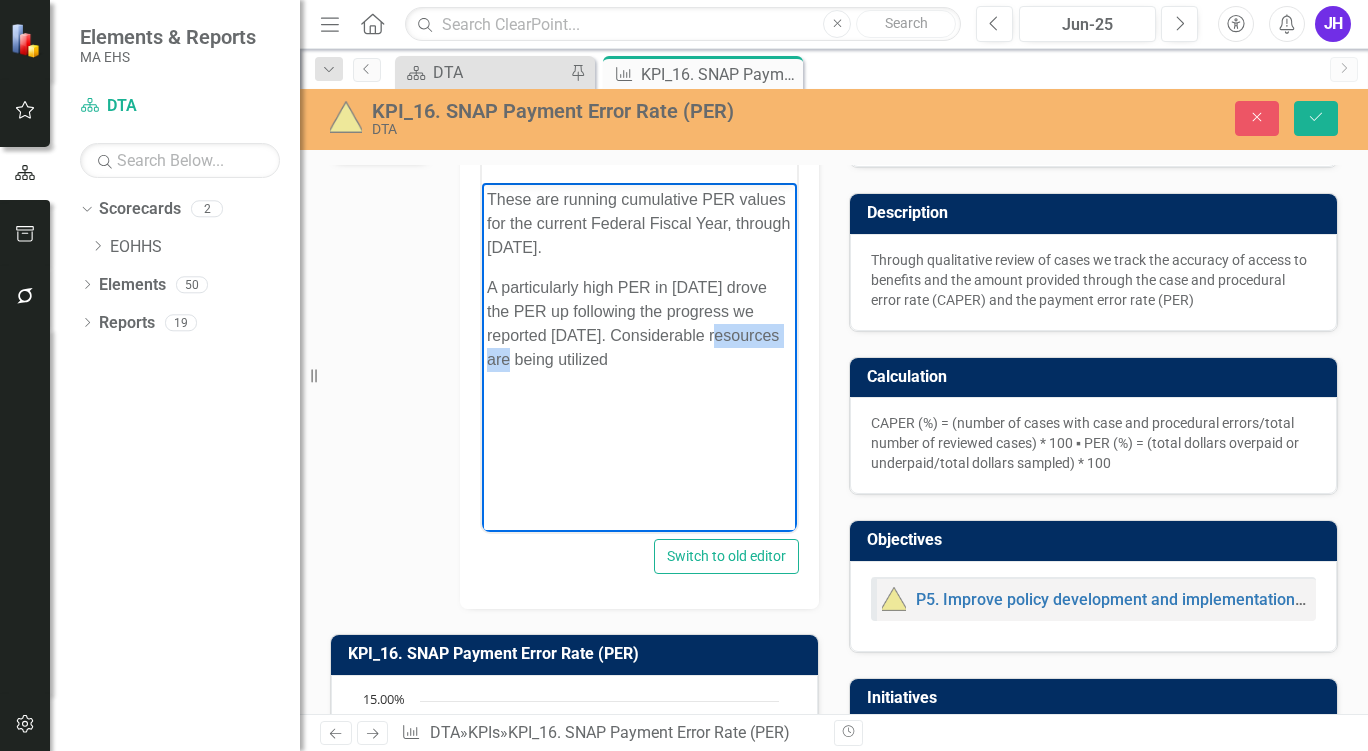 click on "A particularly high PER in [DATE] drove the PER up following the progress we reported [DATE]. Considerable resources are being utilized" at bounding box center (638, 324) 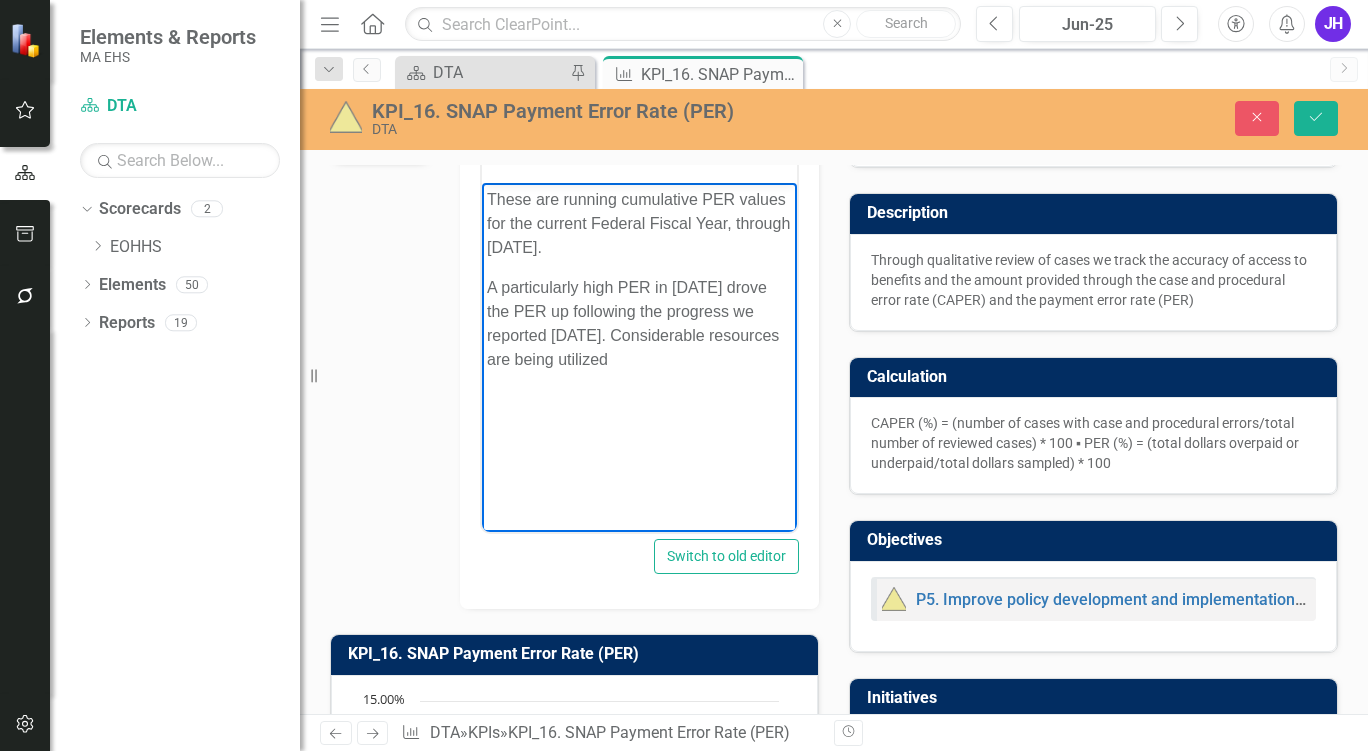 click on "A particularly high PER in [DATE] drove the PER up following the progress we reported [DATE]. Considerable resources are being utilized" at bounding box center (638, 324) 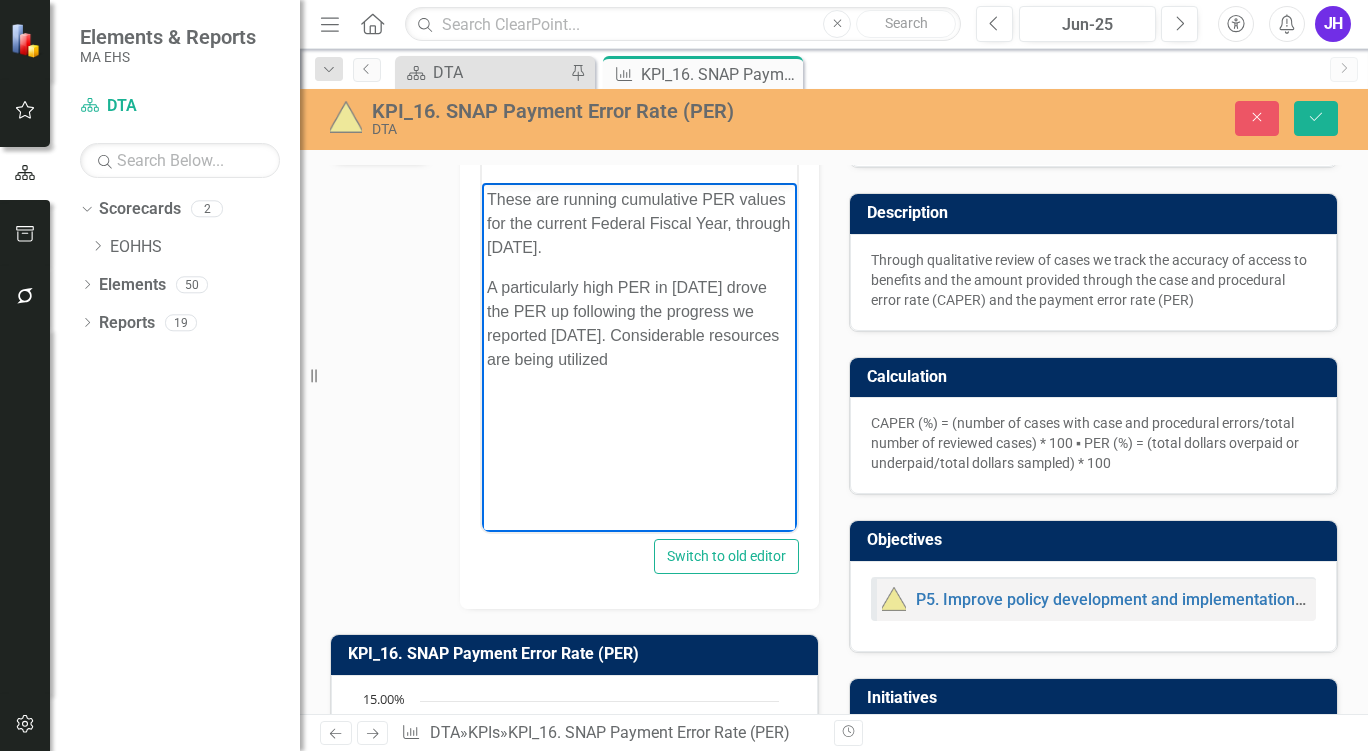 drag, startPoint x: 785, startPoint y: 362, endPoint x: 470, endPoint y: 369, distance: 315.07776 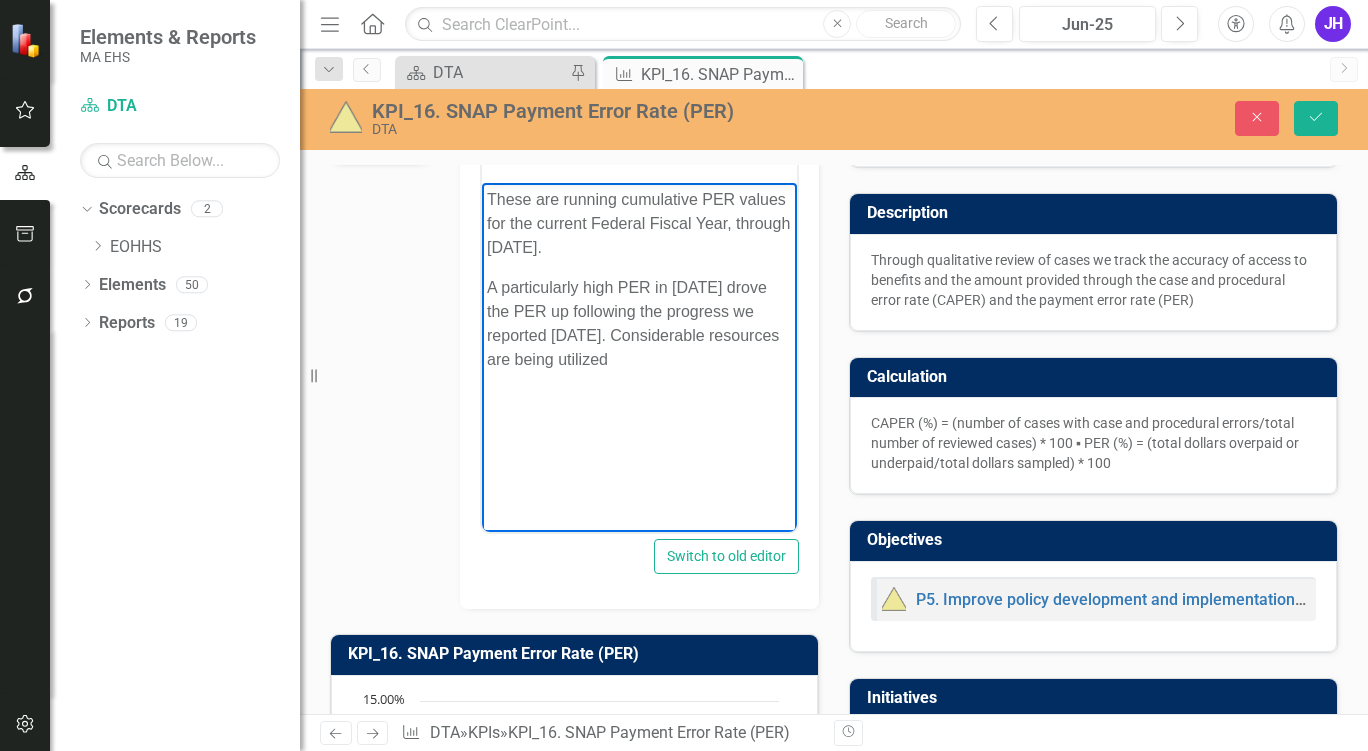 click on "These are running cumulative PER values for the current Federal Fiscal Year, through [DATE]. A particularly high PER in [DATE] drove the PER up following the progress we reported [DATE]. Considerable resources are being utilized" at bounding box center [638, 333] 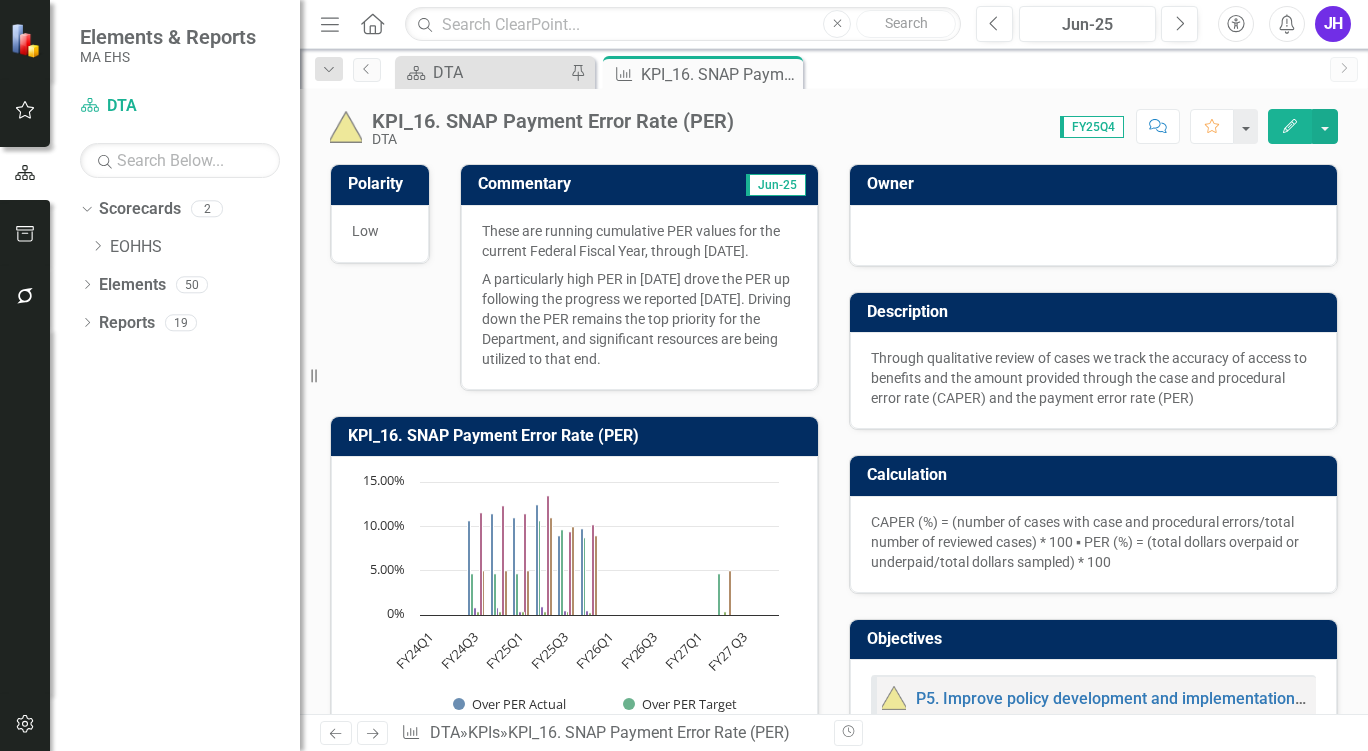 scroll, scrollTop: 0, scrollLeft: 0, axis: both 